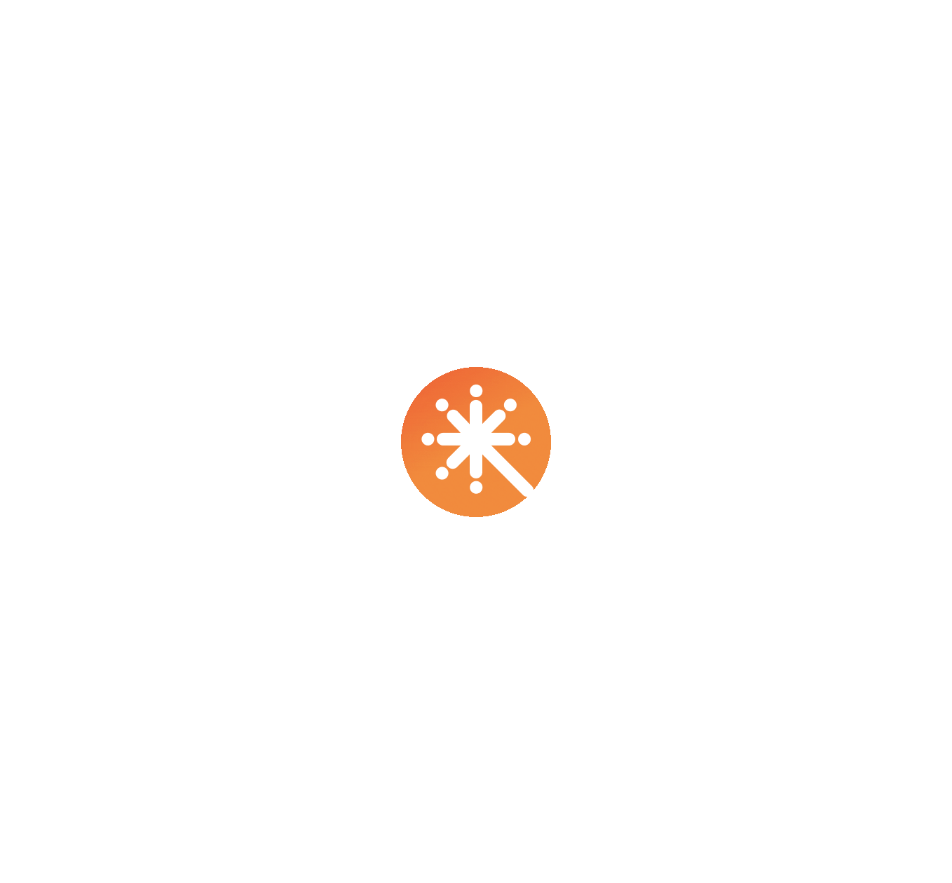 scroll, scrollTop: 0, scrollLeft: 0, axis: both 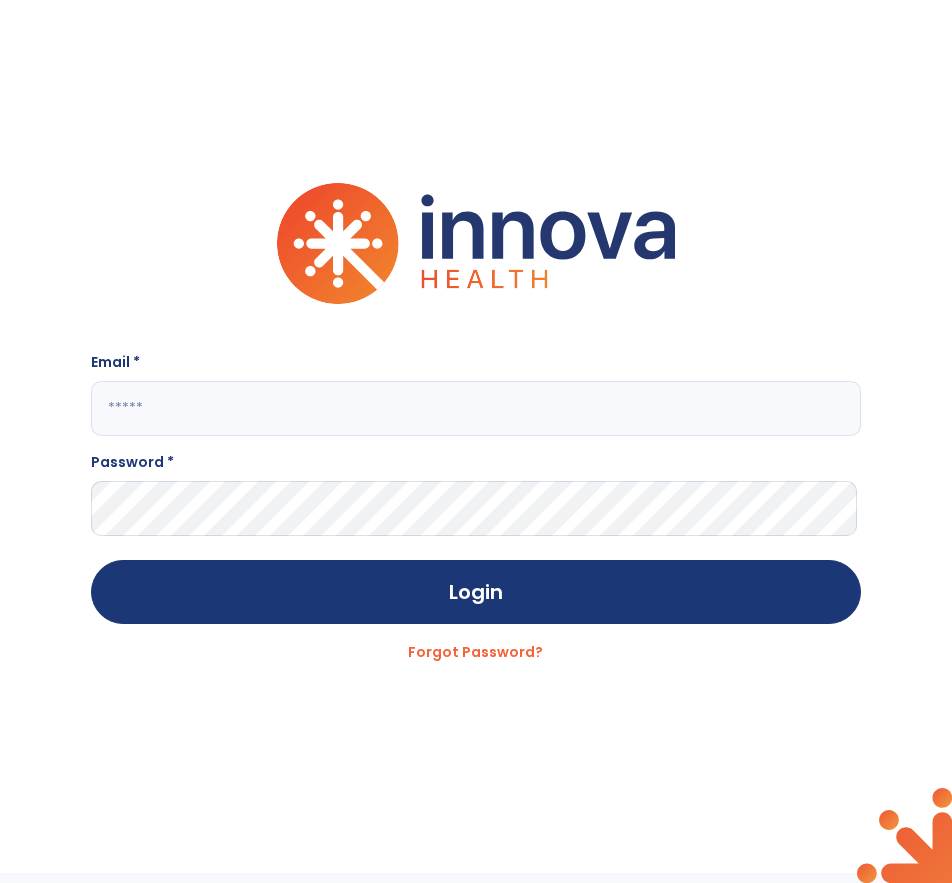 click 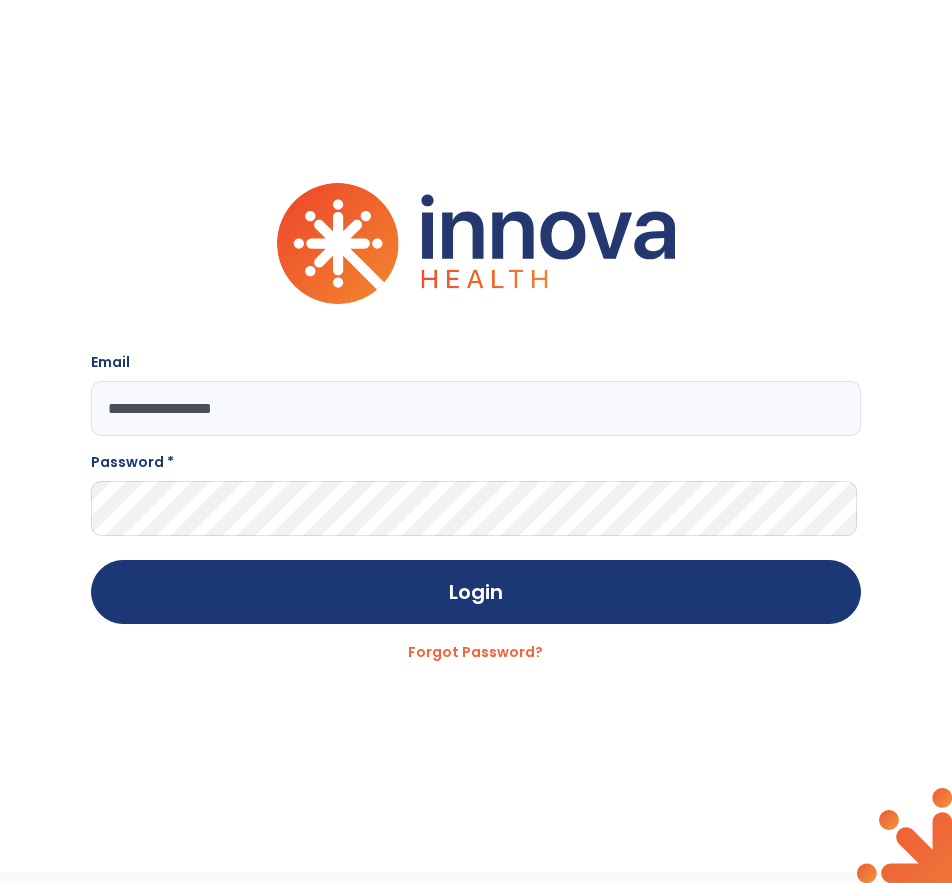 type on "**********" 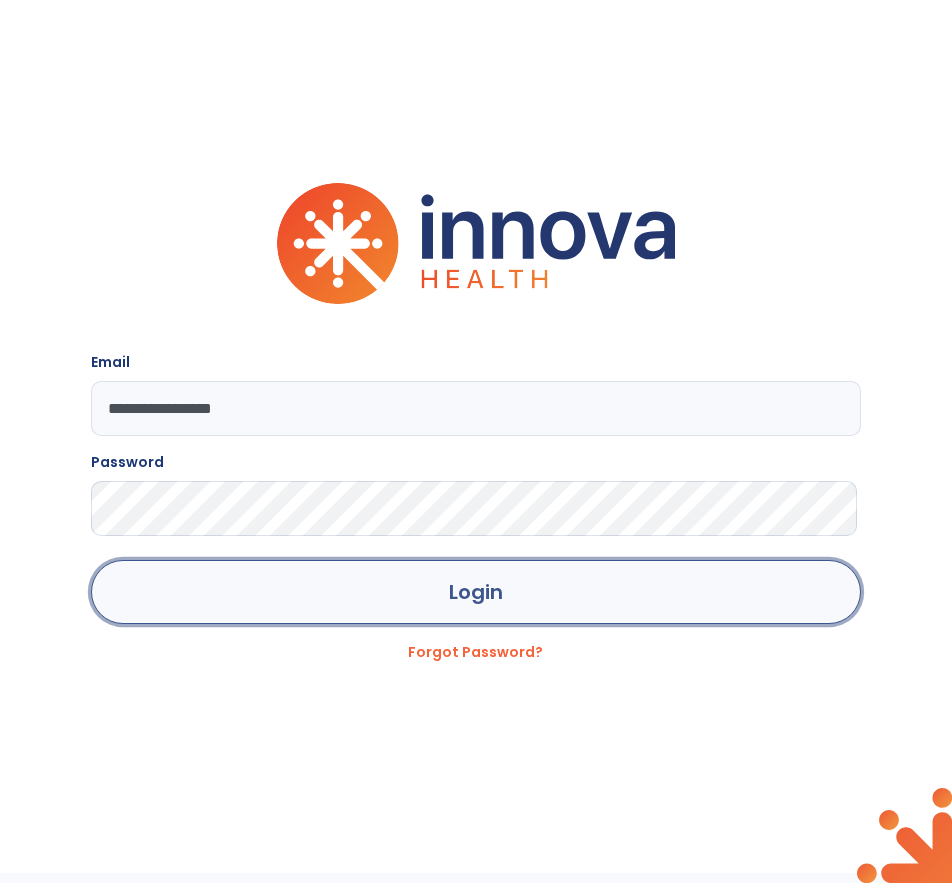 click on "Login" 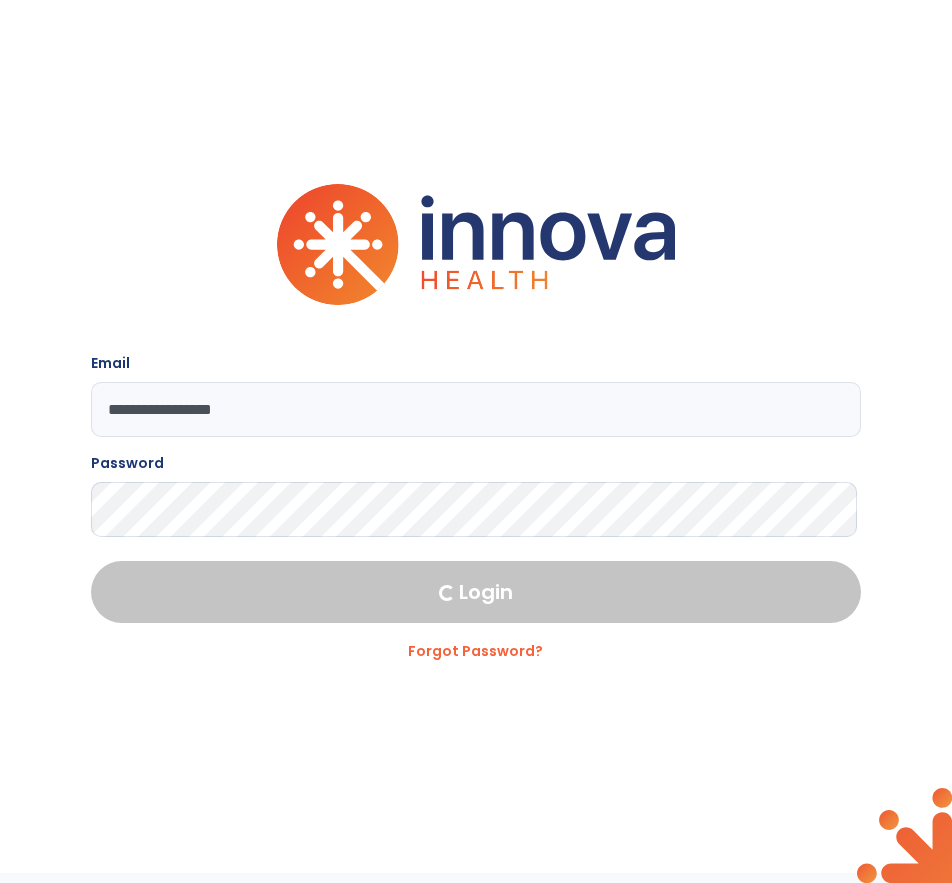 select on "****" 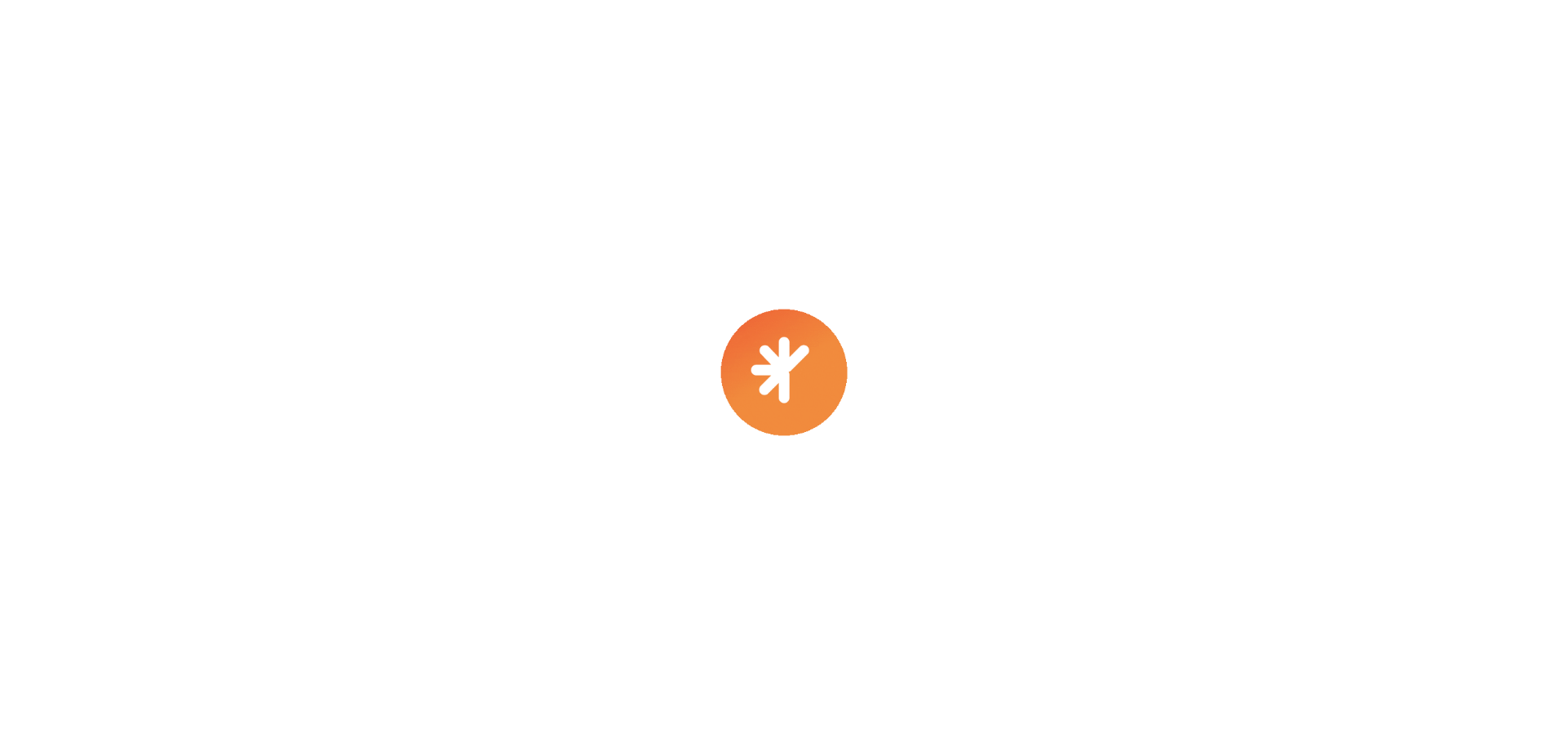 scroll, scrollTop: 0, scrollLeft: 0, axis: both 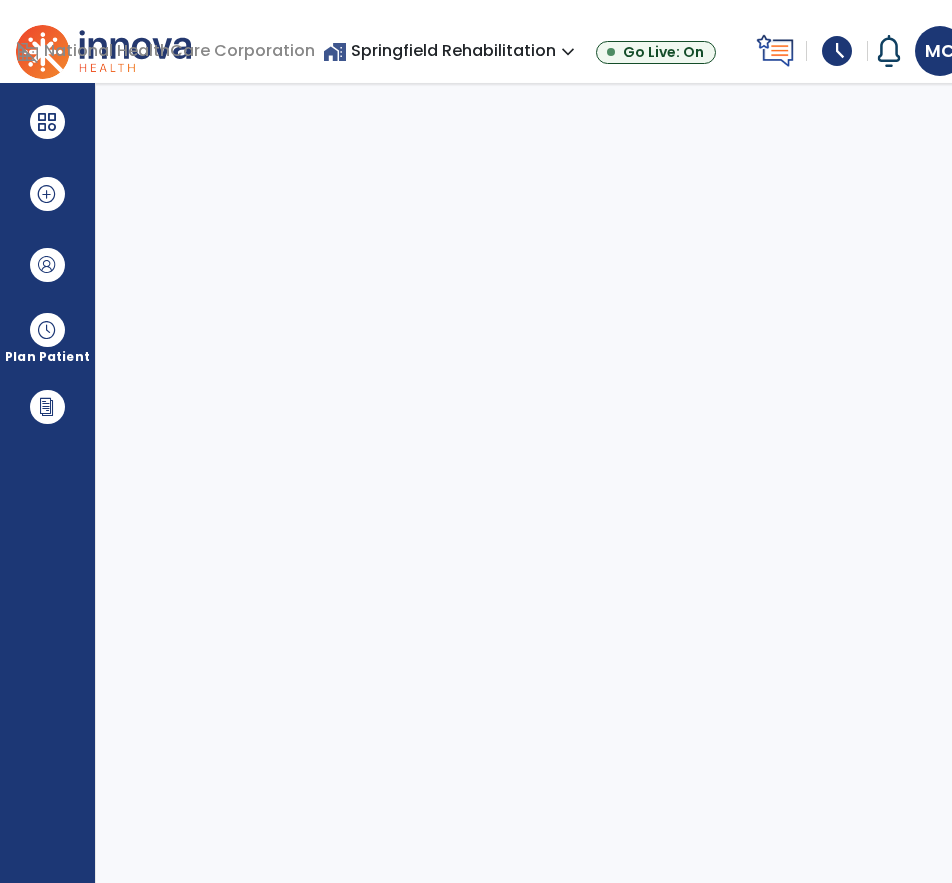 select on "****" 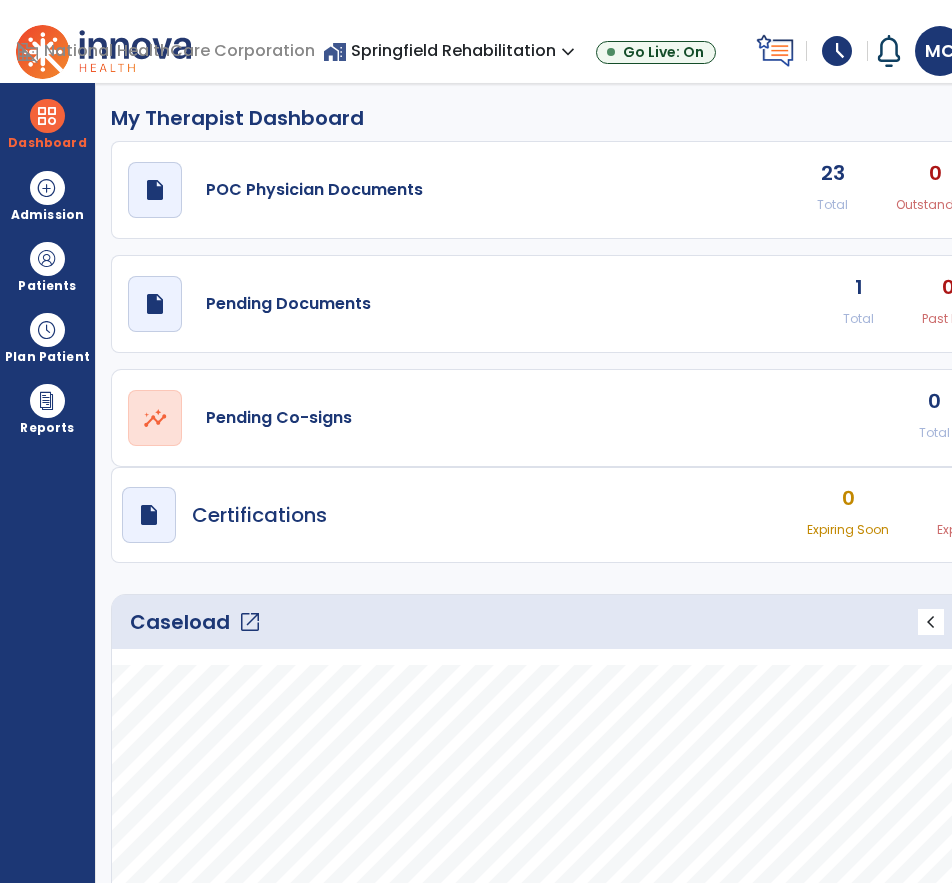 click on "schedule" at bounding box center [837, 51] 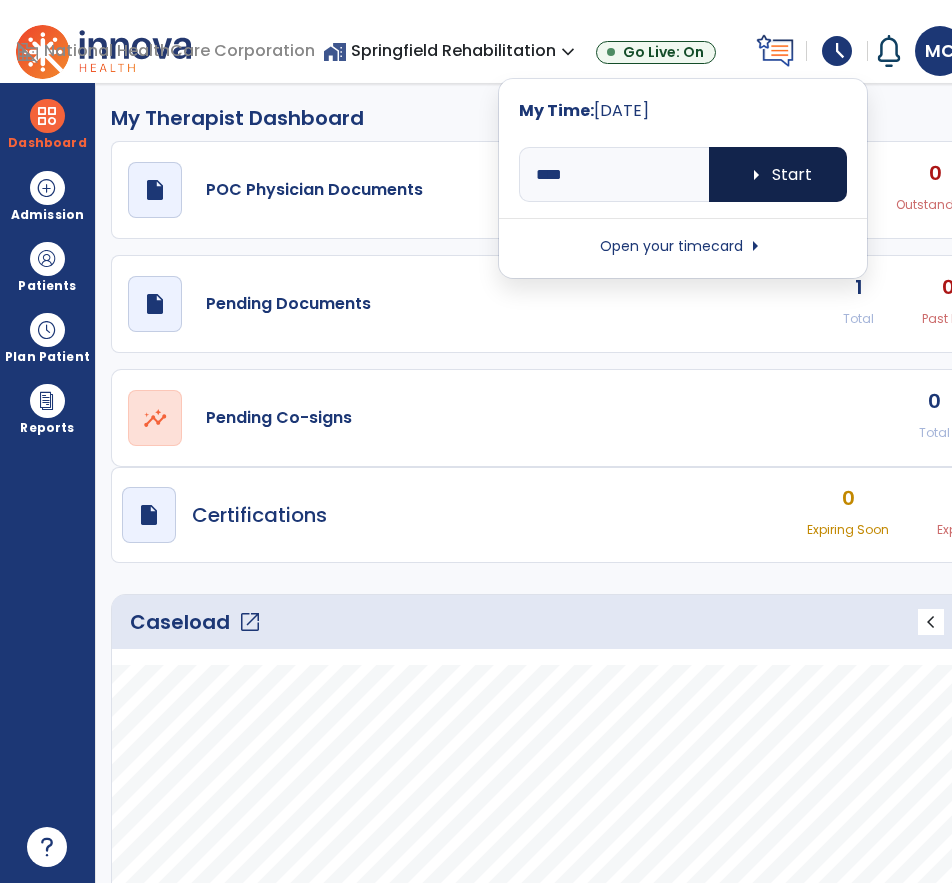 click on "arrow_right  Start" at bounding box center (778, 174) 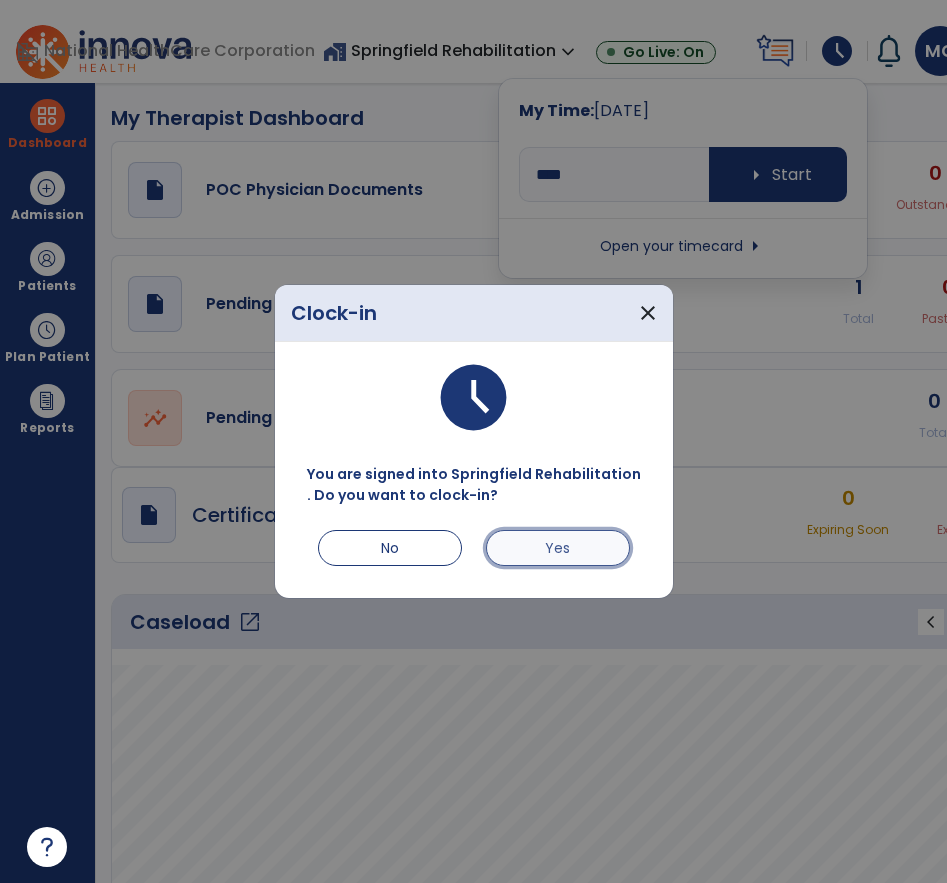 click on "Yes" at bounding box center (558, 548) 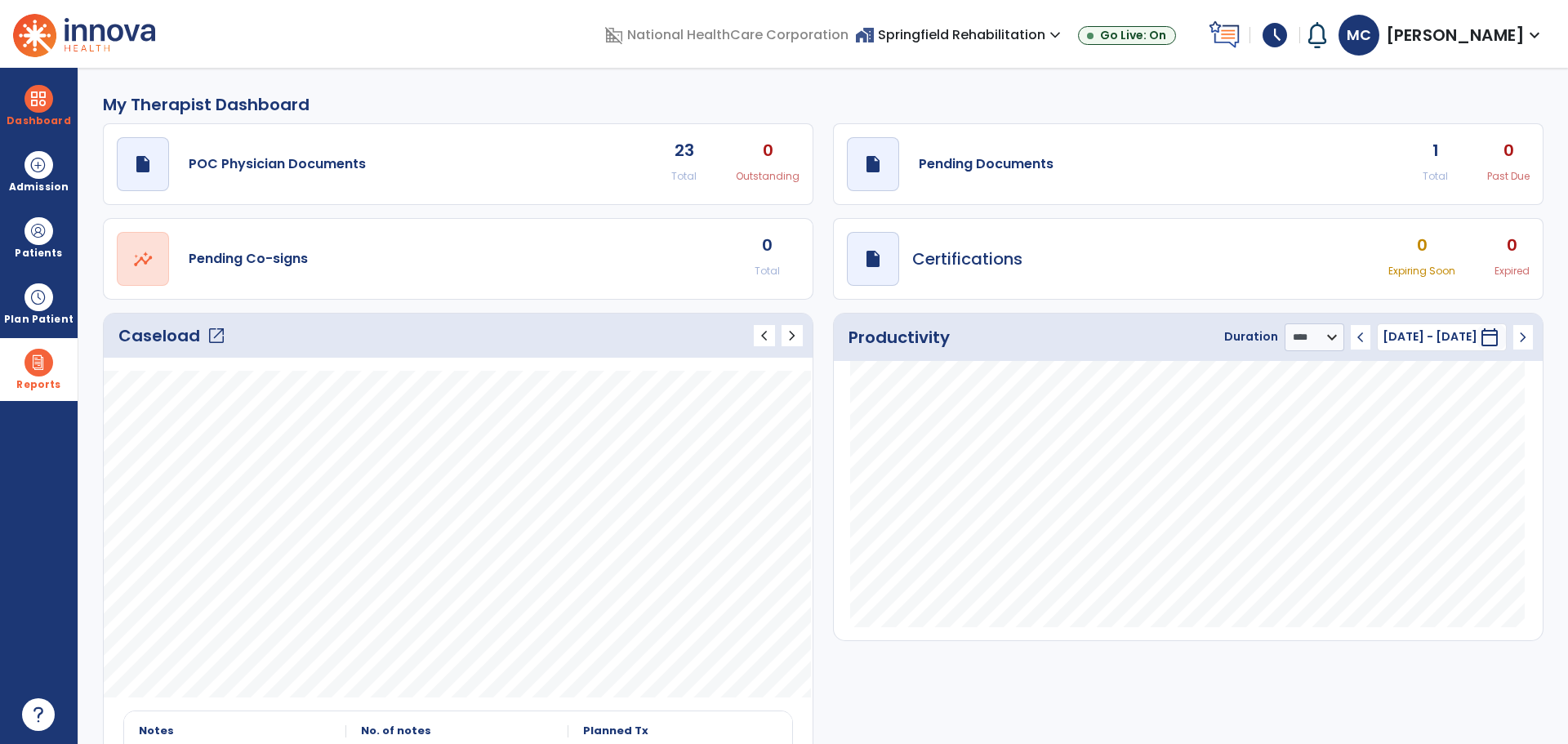 click at bounding box center (38, 363) 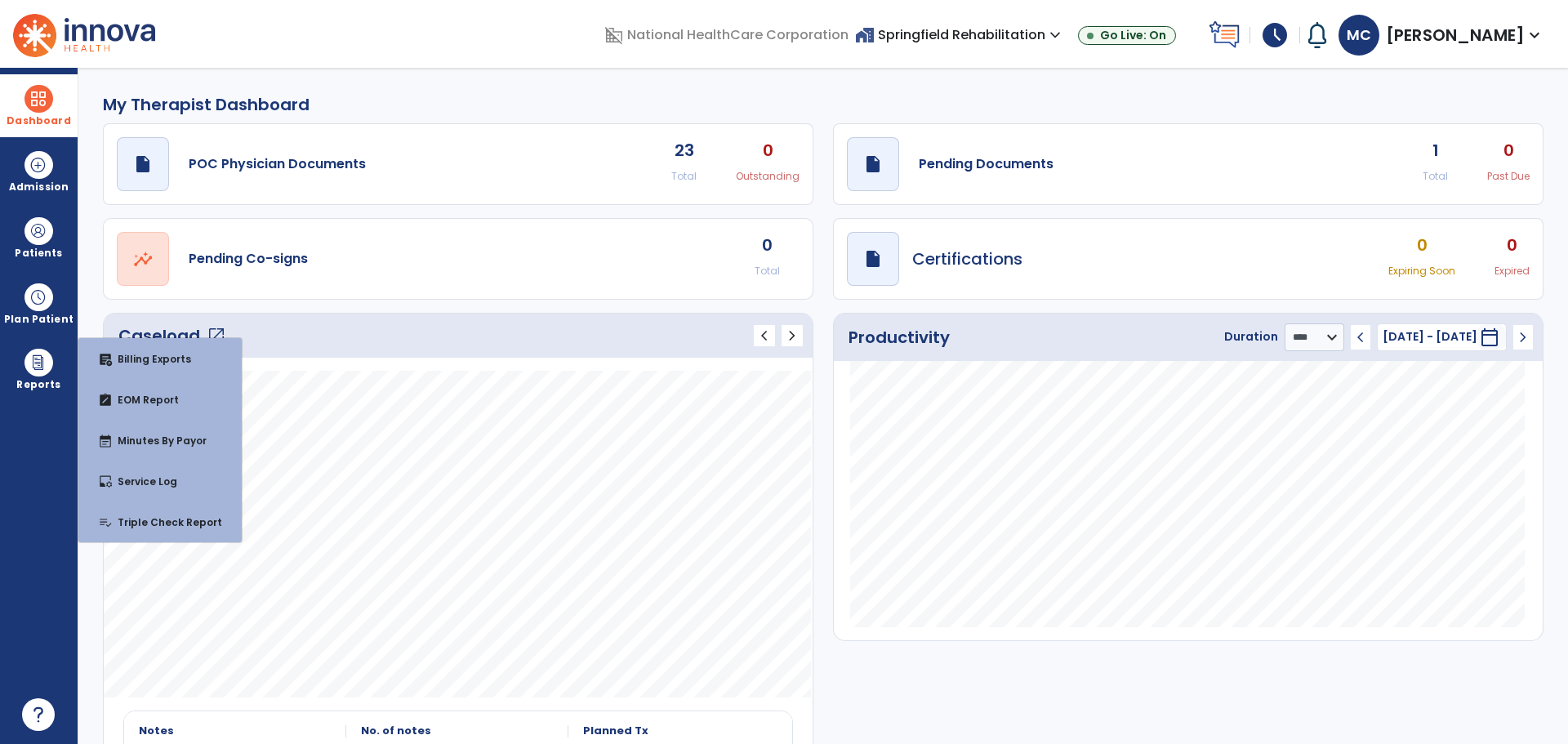 click on "Dashboard" at bounding box center [38, 105] 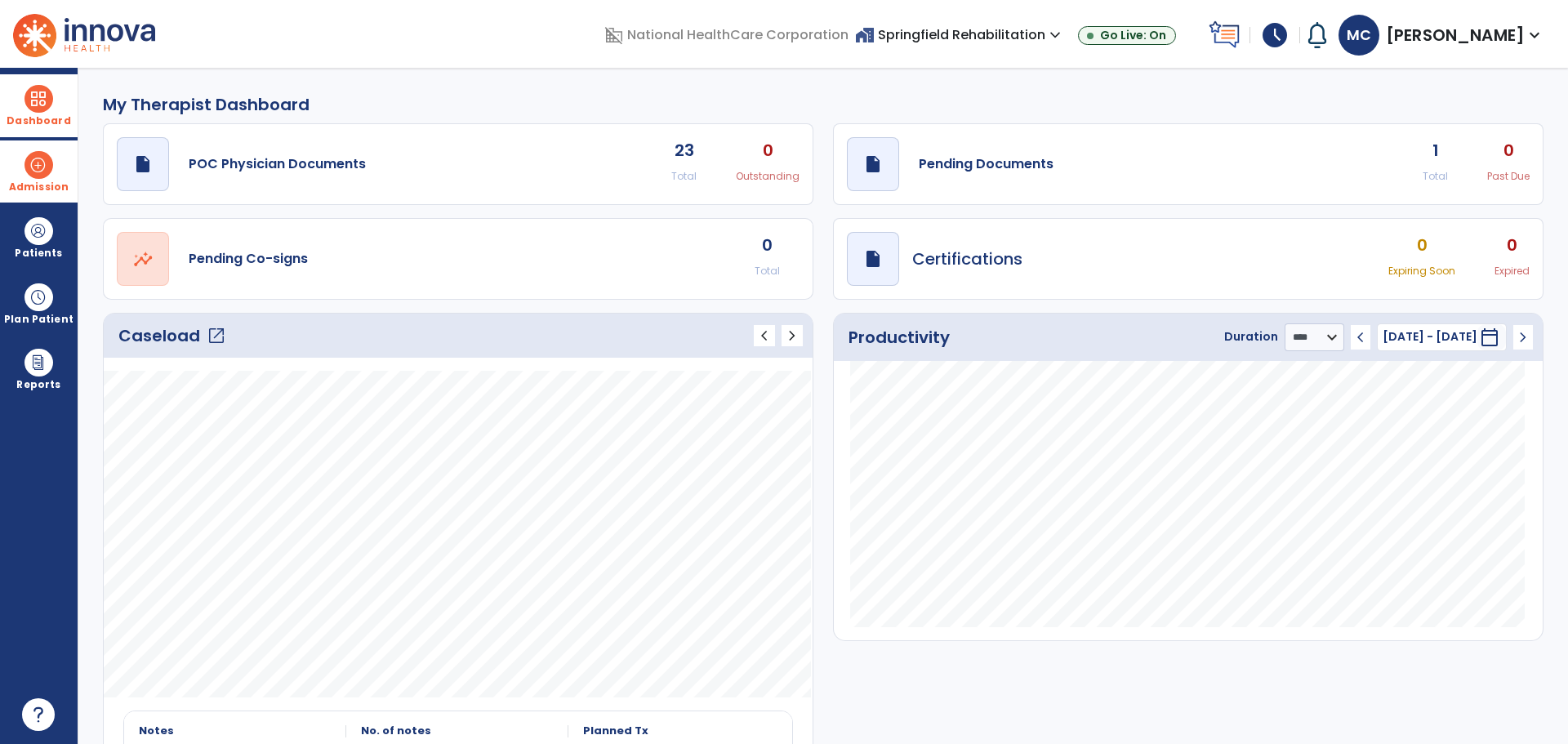 click at bounding box center (38, 165) 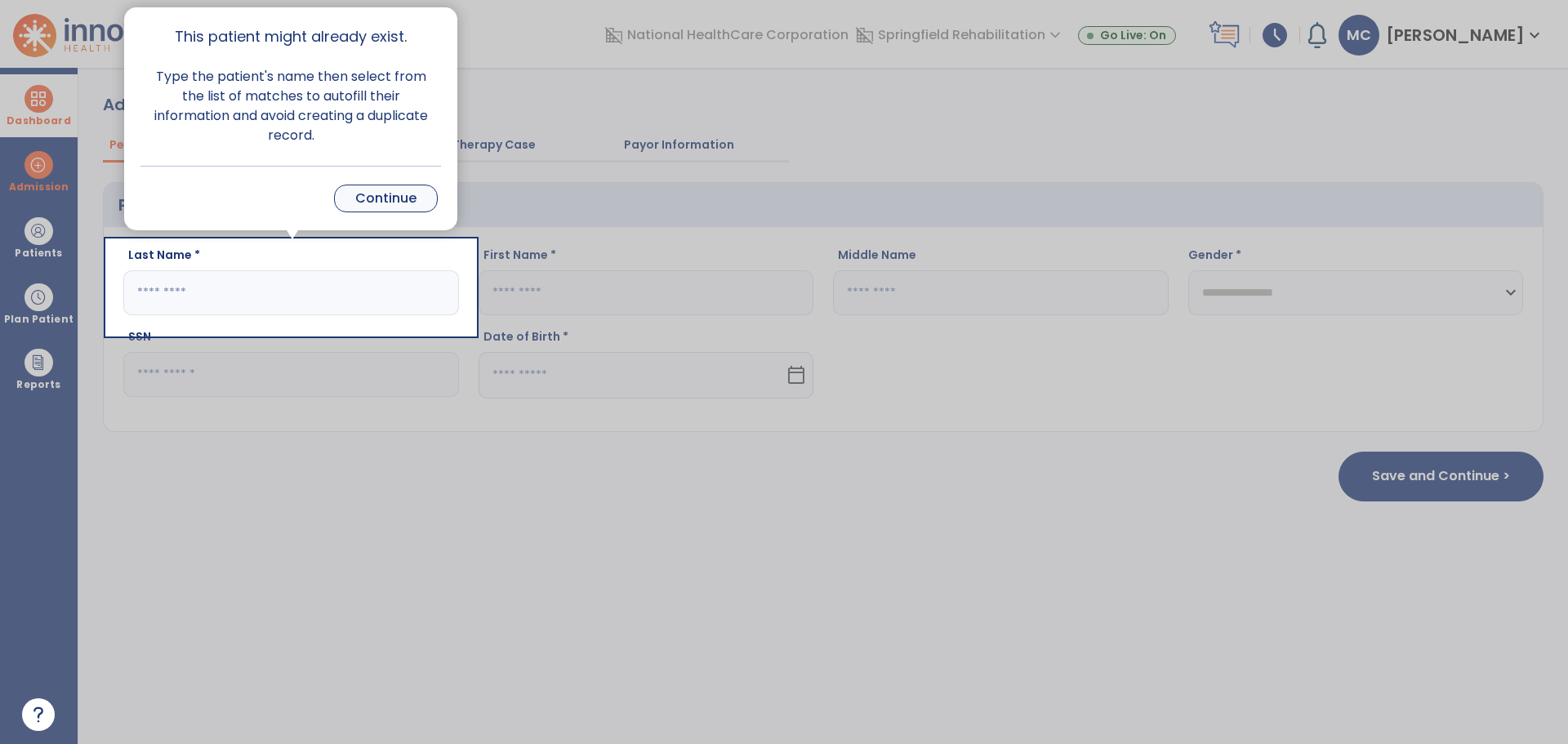 click on "Continue" at bounding box center (385, 198) 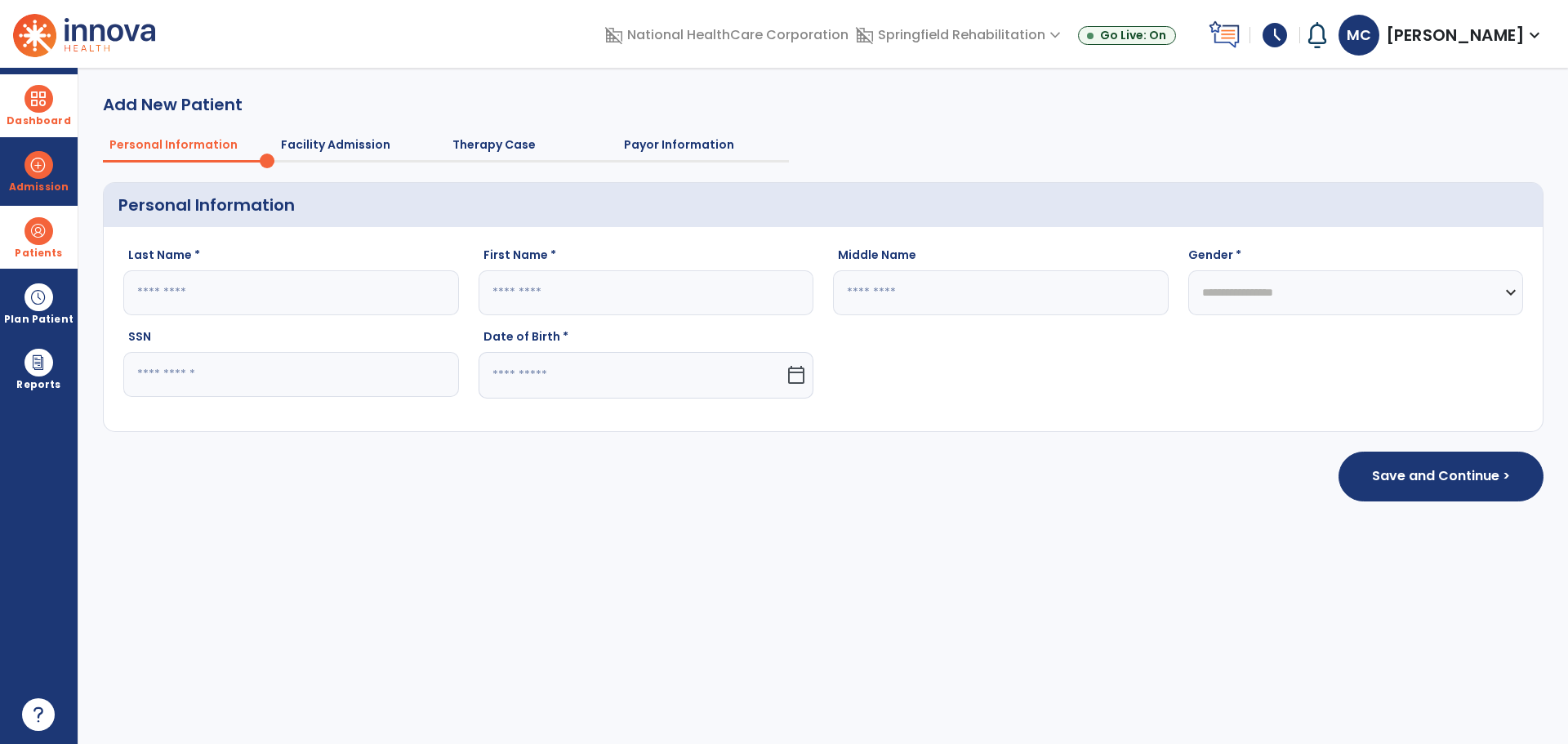 click at bounding box center (38, 231) 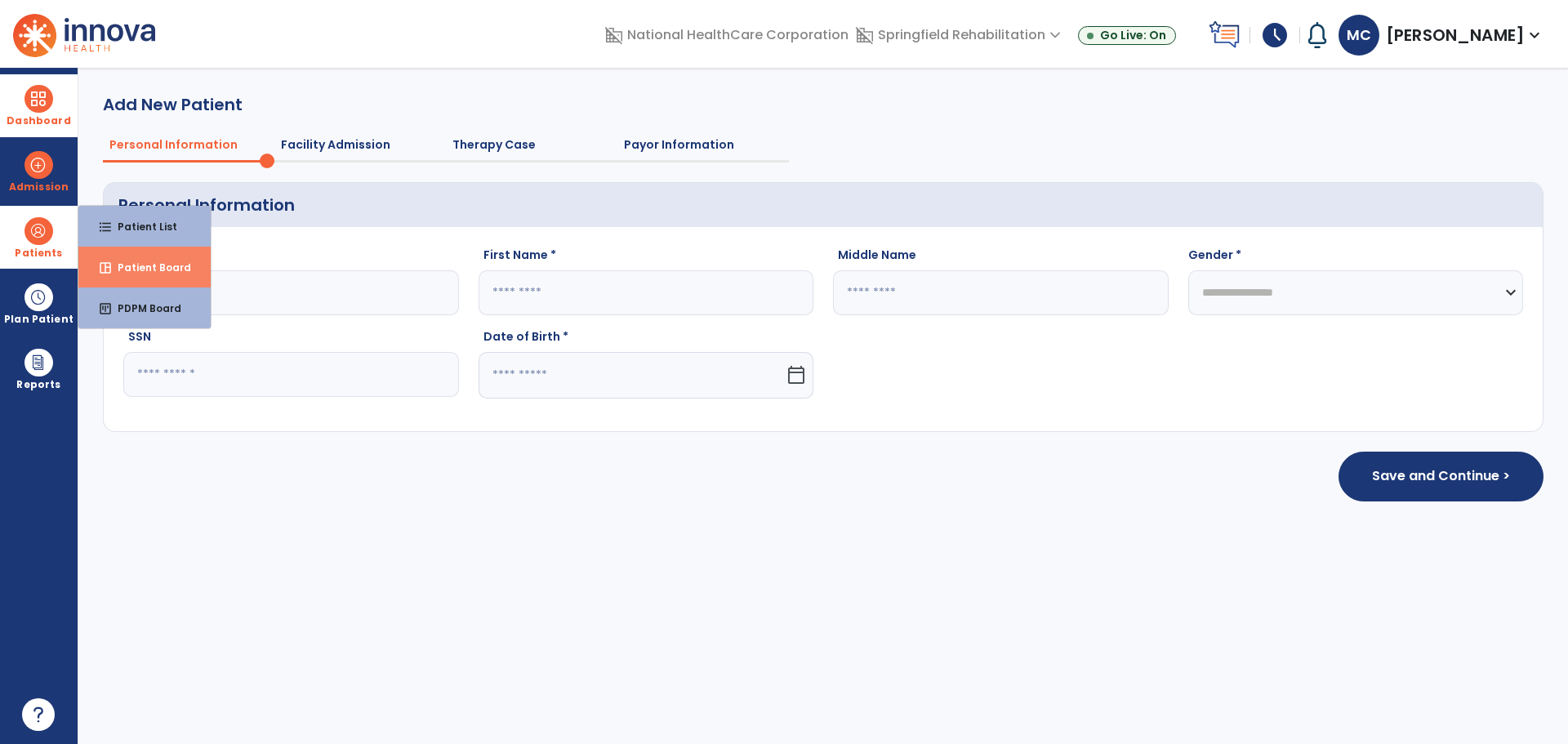 click on "Patient Board" at bounding box center (148, 267) 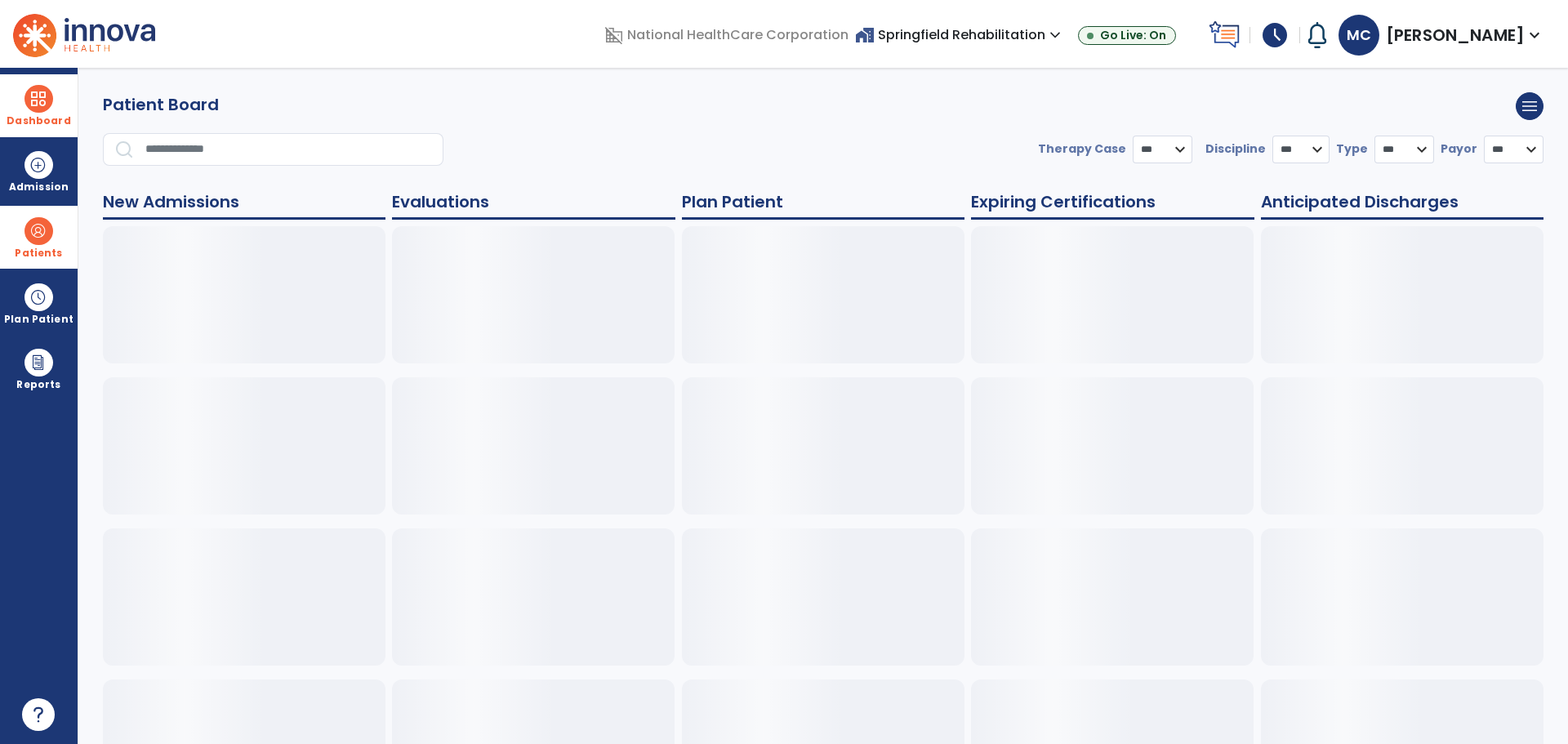 select on "***" 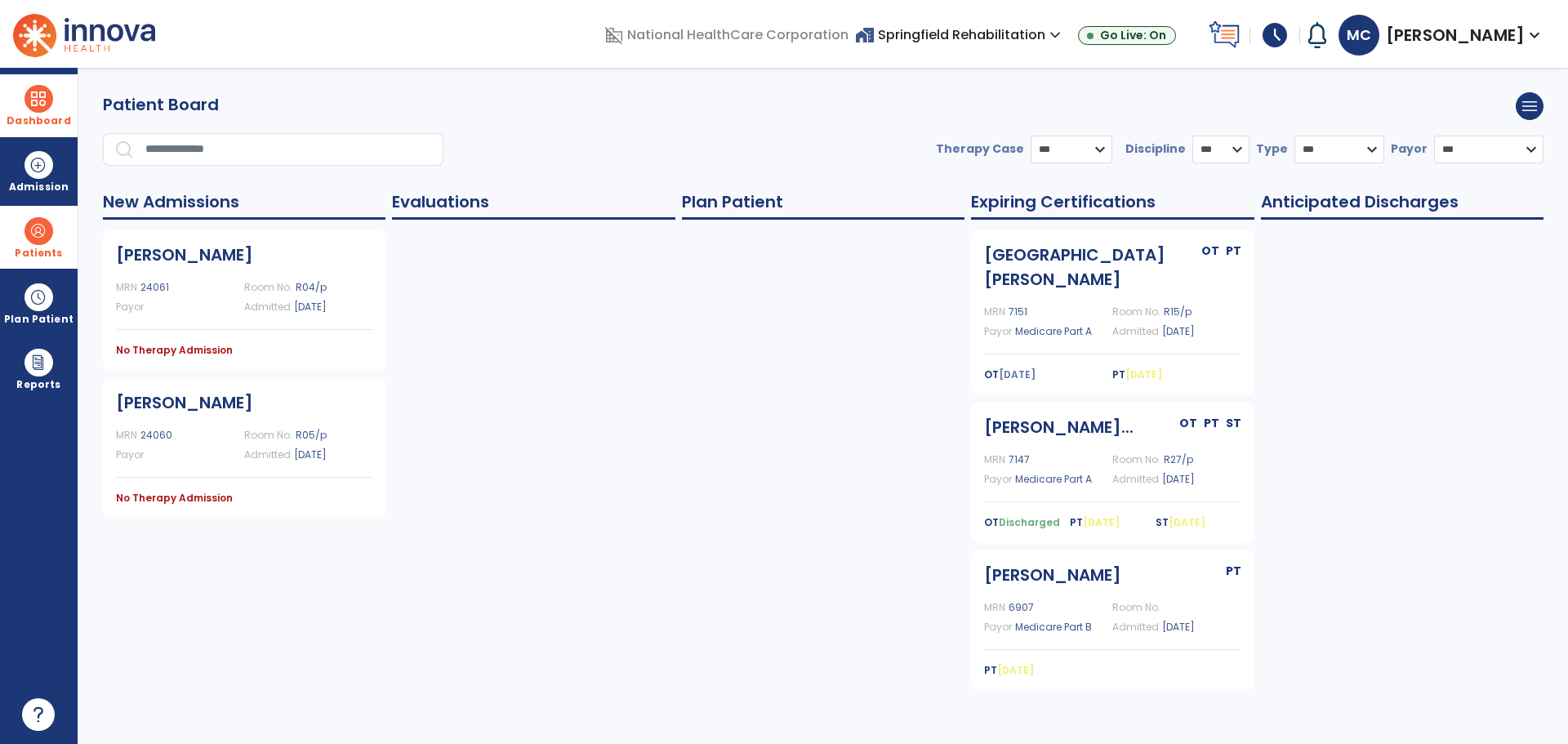 click on "*** **** ******" at bounding box center (1071, 149) 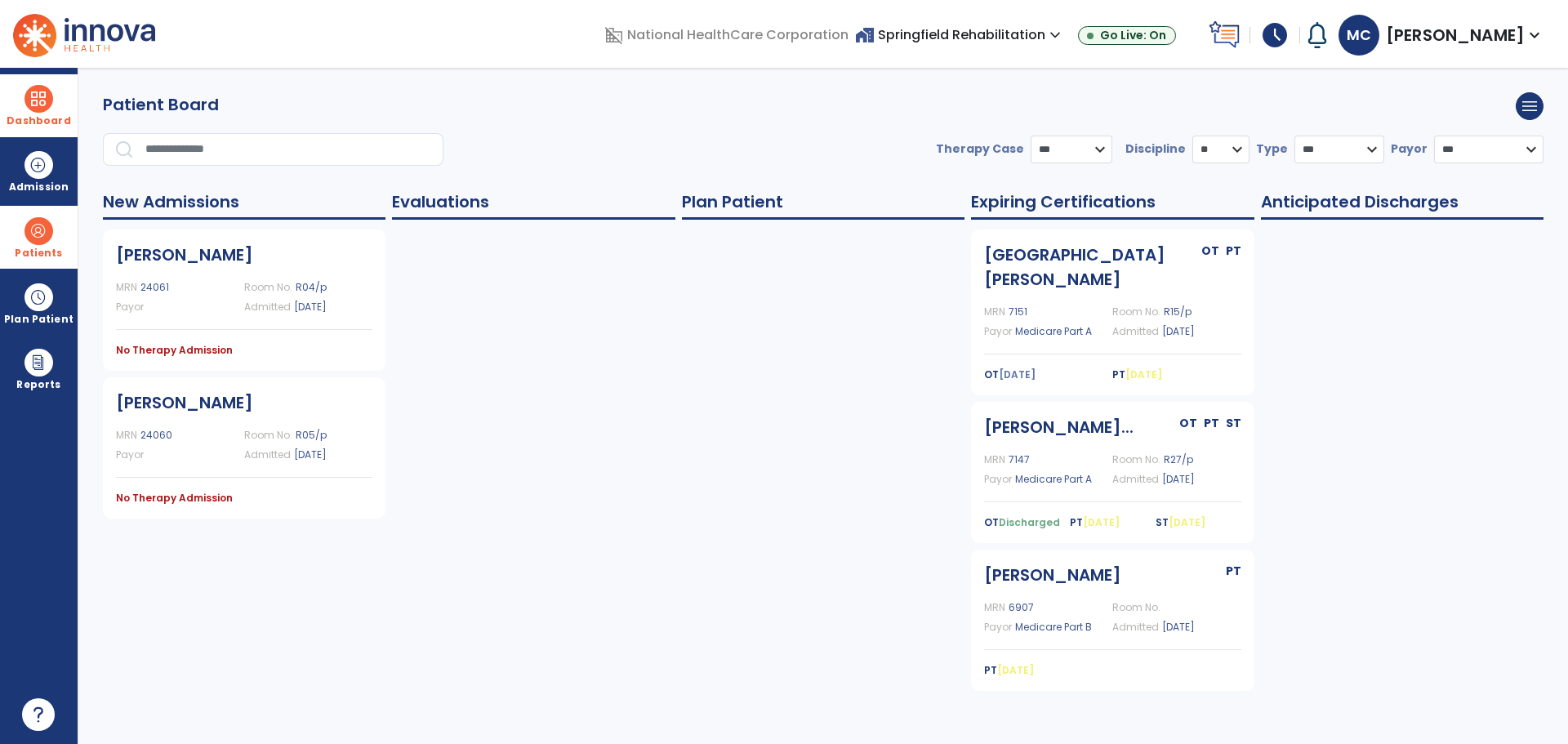 click on "* *** ** ** **" at bounding box center [1221, 149] 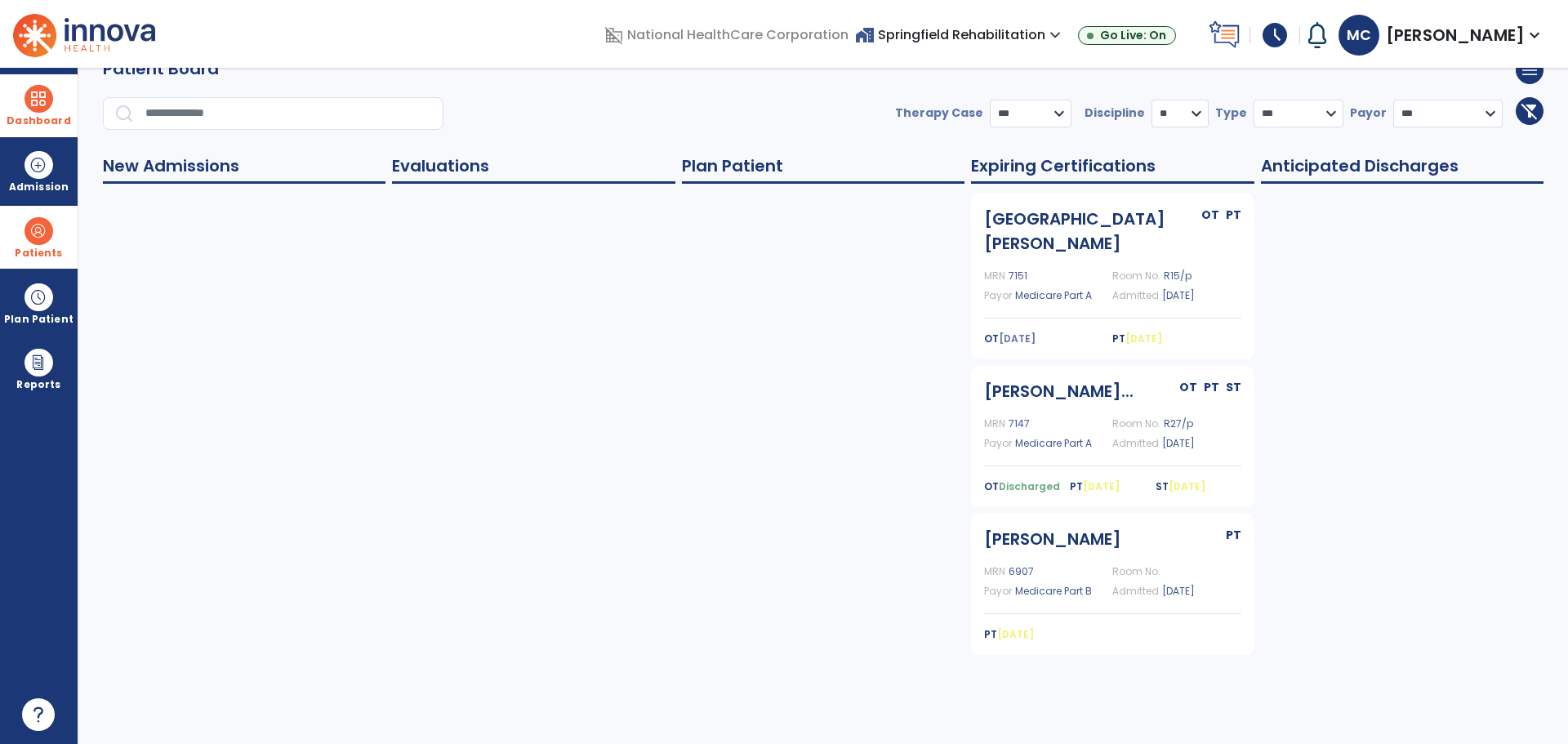 scroll, scrollTop: 0, scrollLeft: 0, axis: both 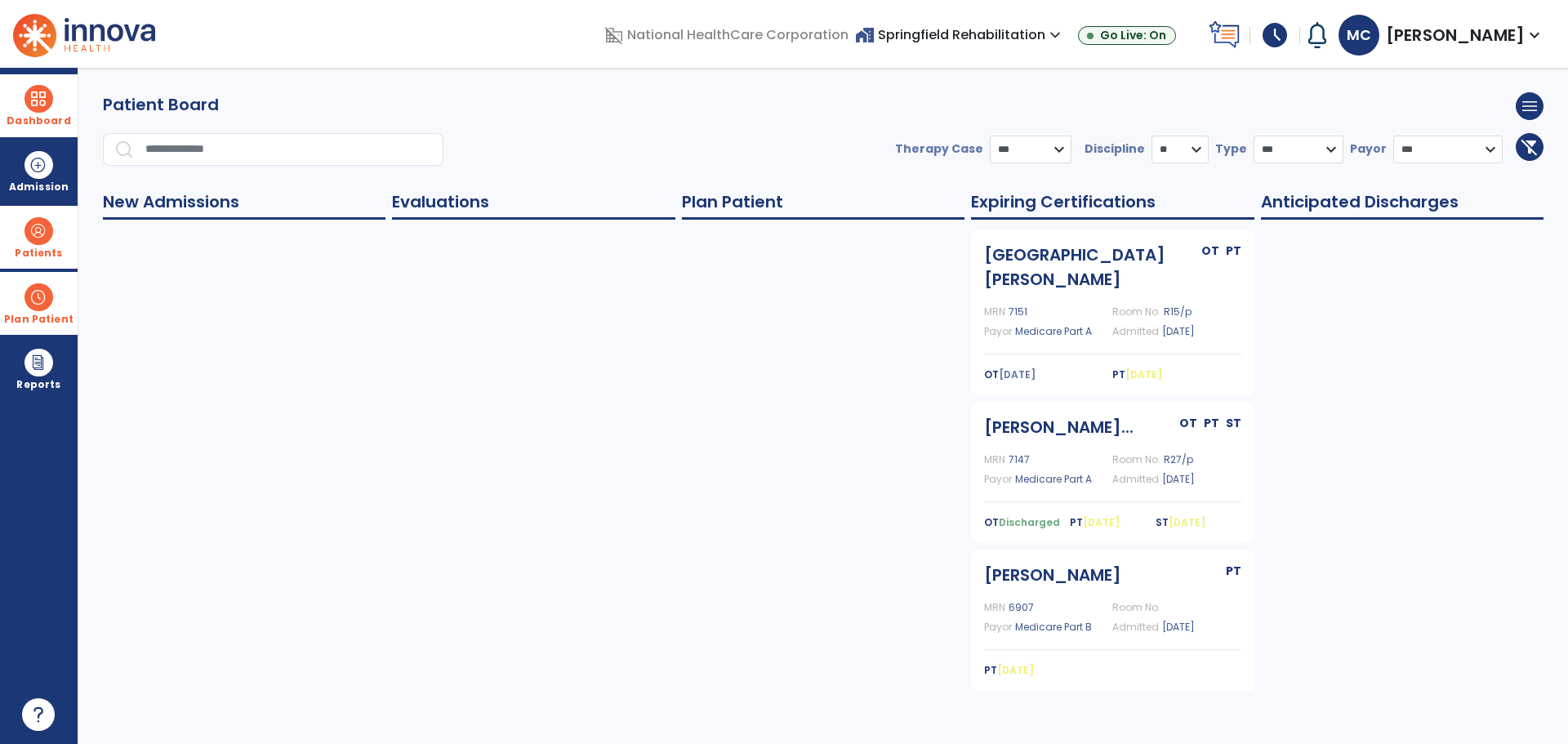 click on "Plan Patient" at bounding box center (38, 237) 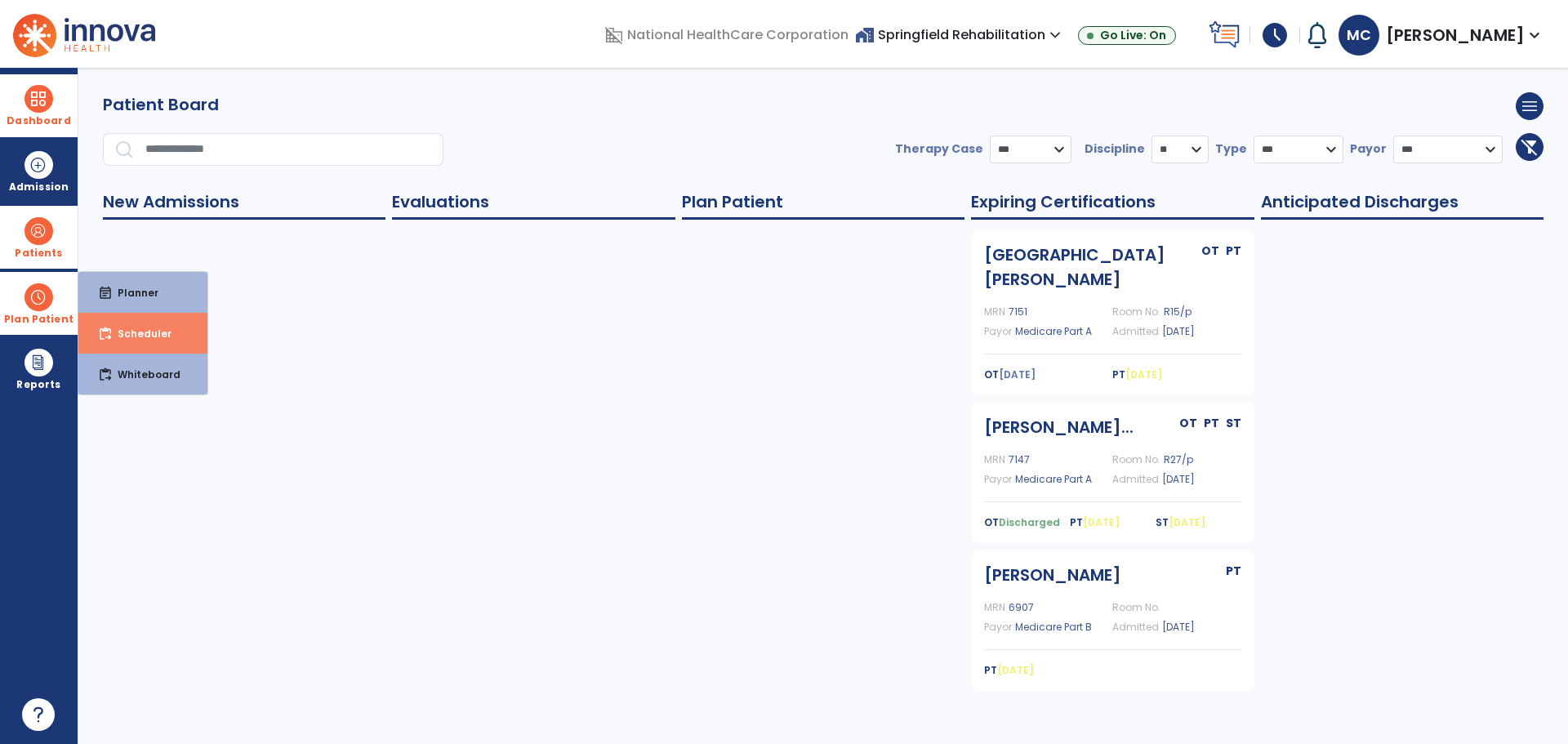 click on "Scheduler" at bounding box center [138, 333] 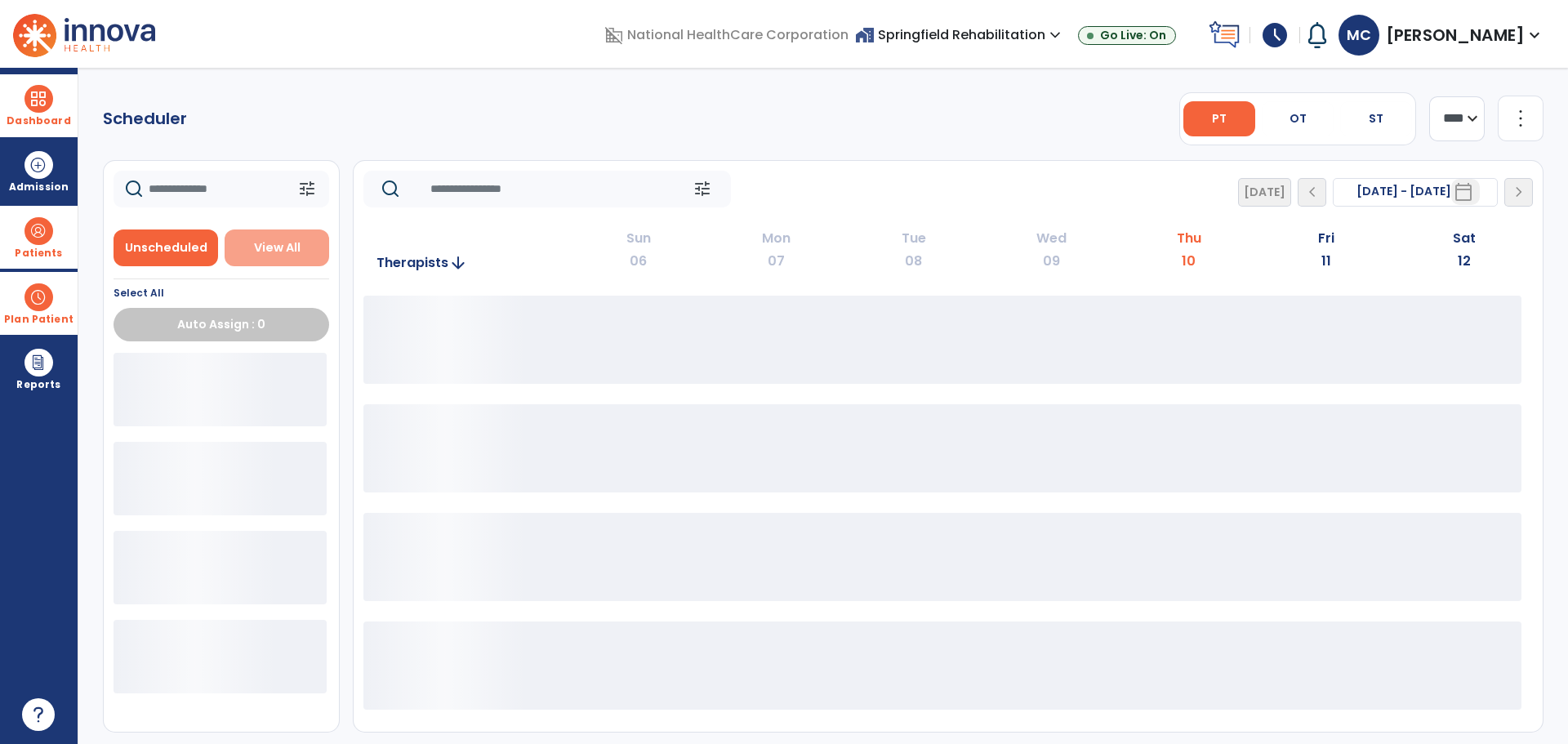 click on "View All" at bounding box center [277, 247] 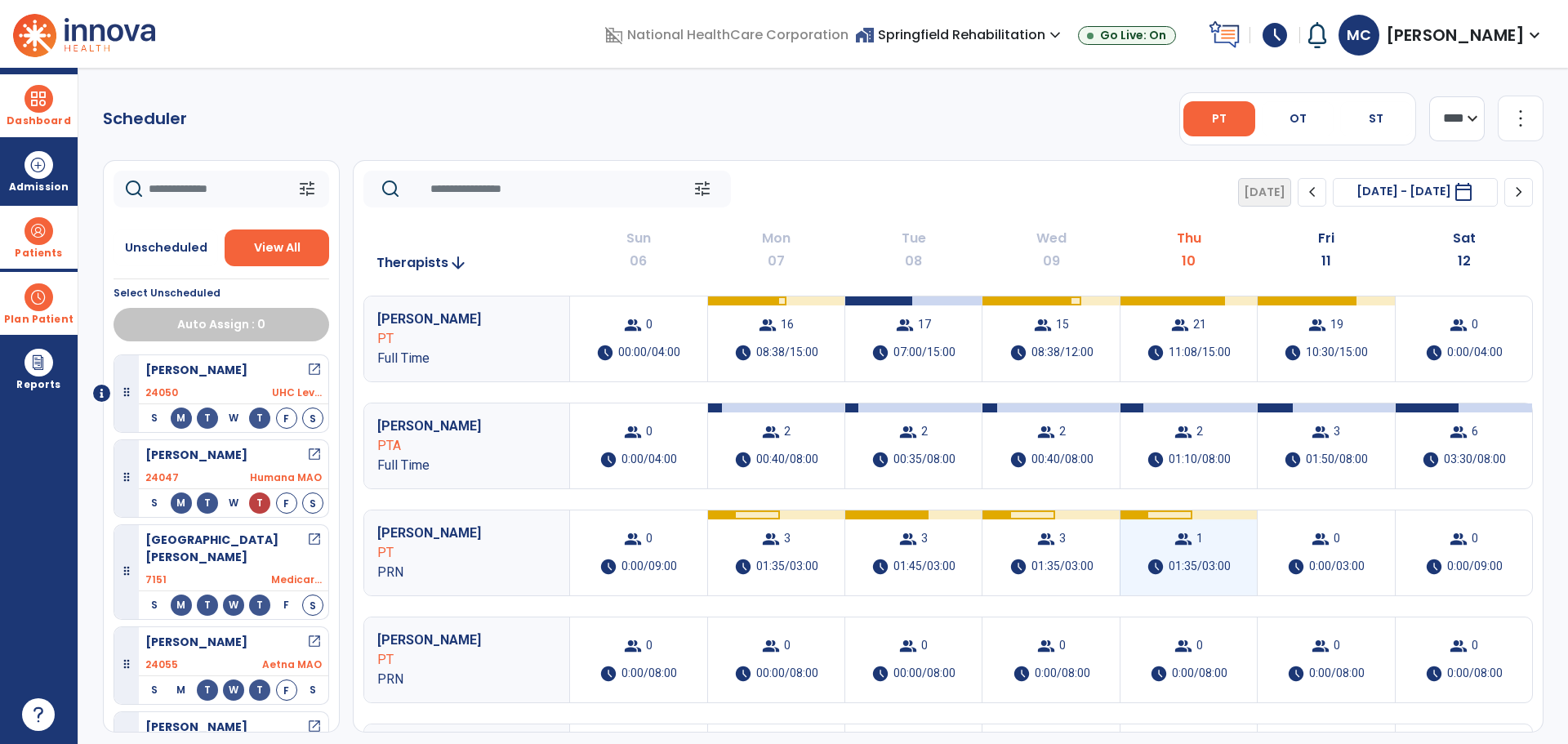 click on "group  1  schedule  01:35/03:00" at bounding box center [1188, 553] 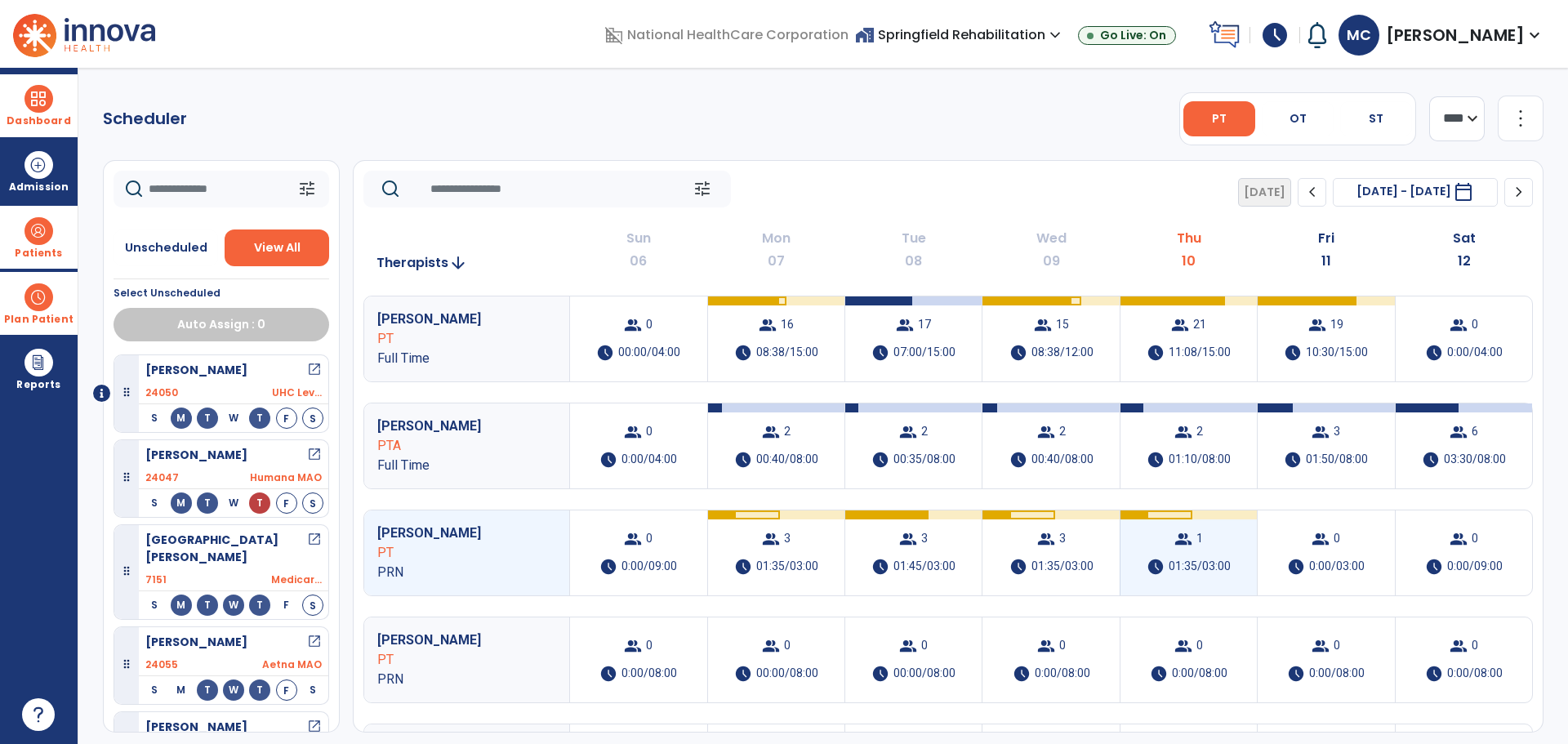 click on "group  1" at bounding box center [1188, 539] 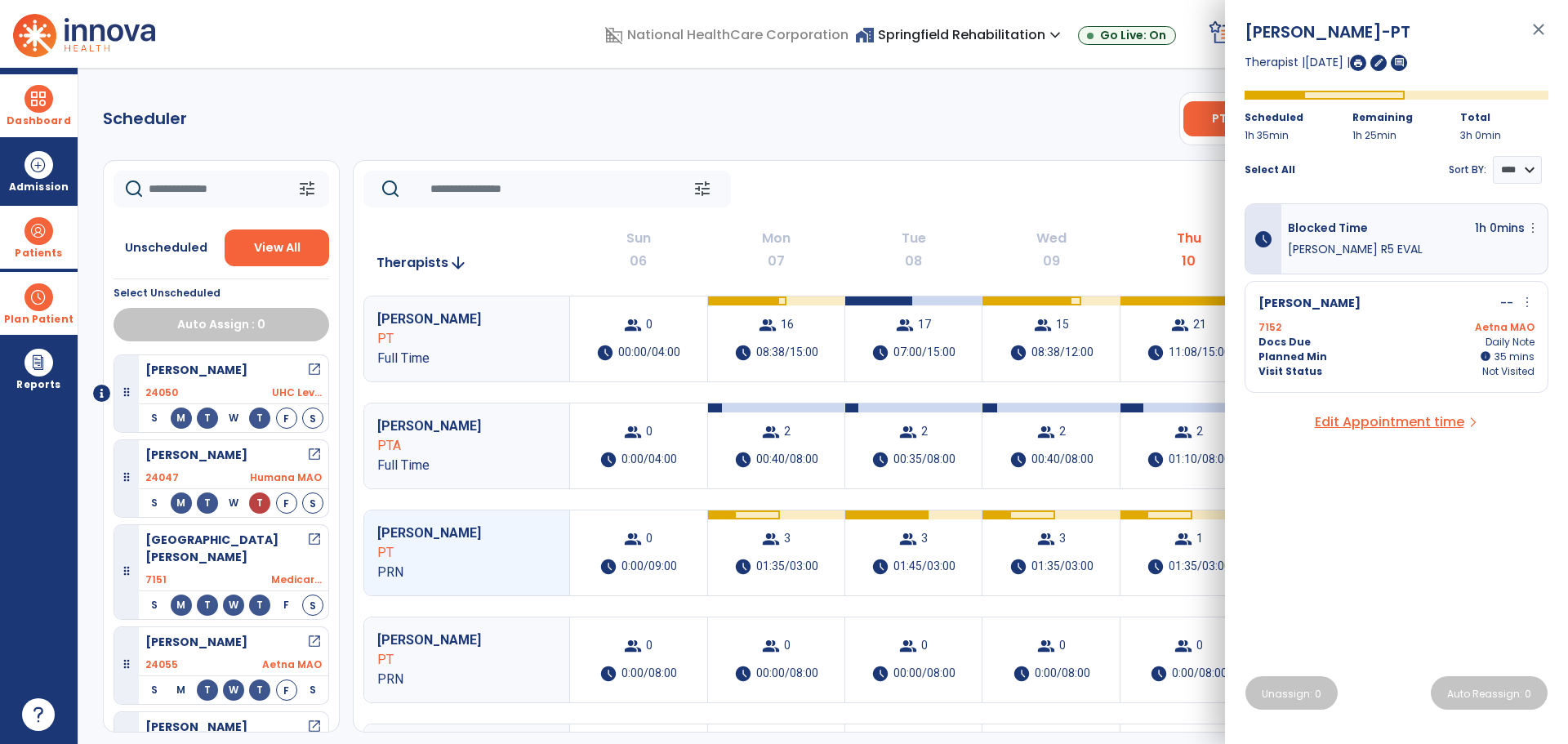 click at bounding box center (1358, 63) 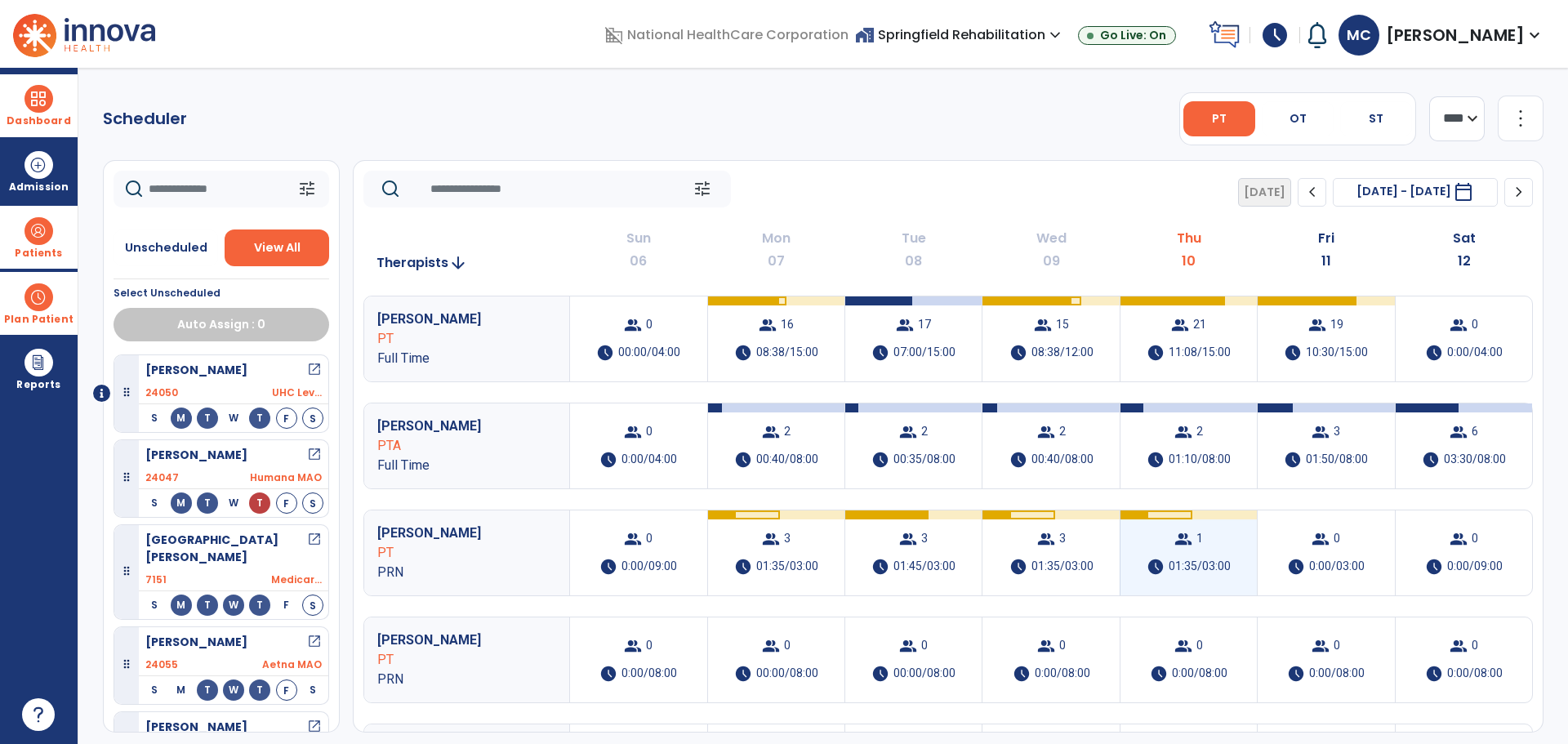 click on "group" at bounding box center [1183, 539] 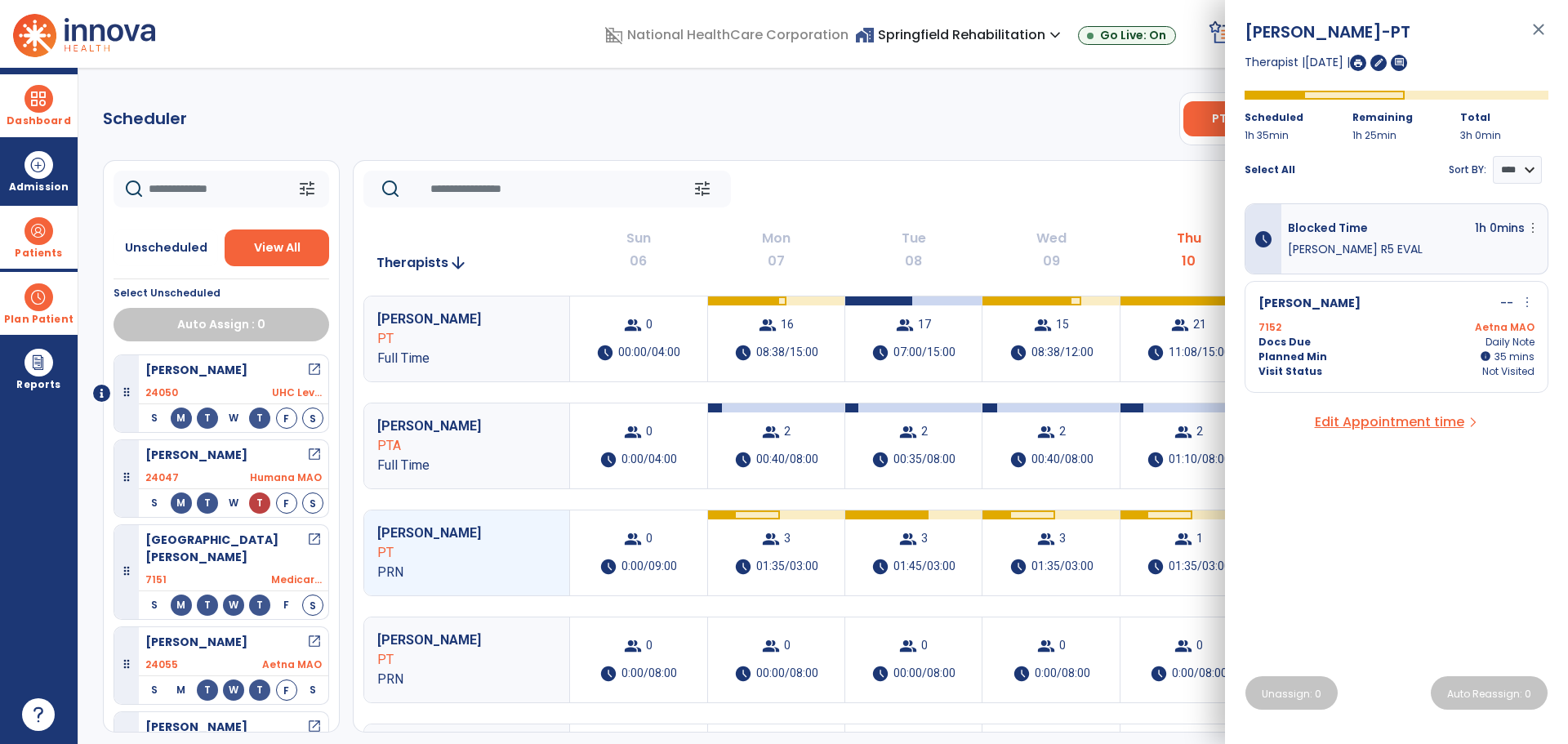 click on "Dashboard" at bounding box center (38, 121) 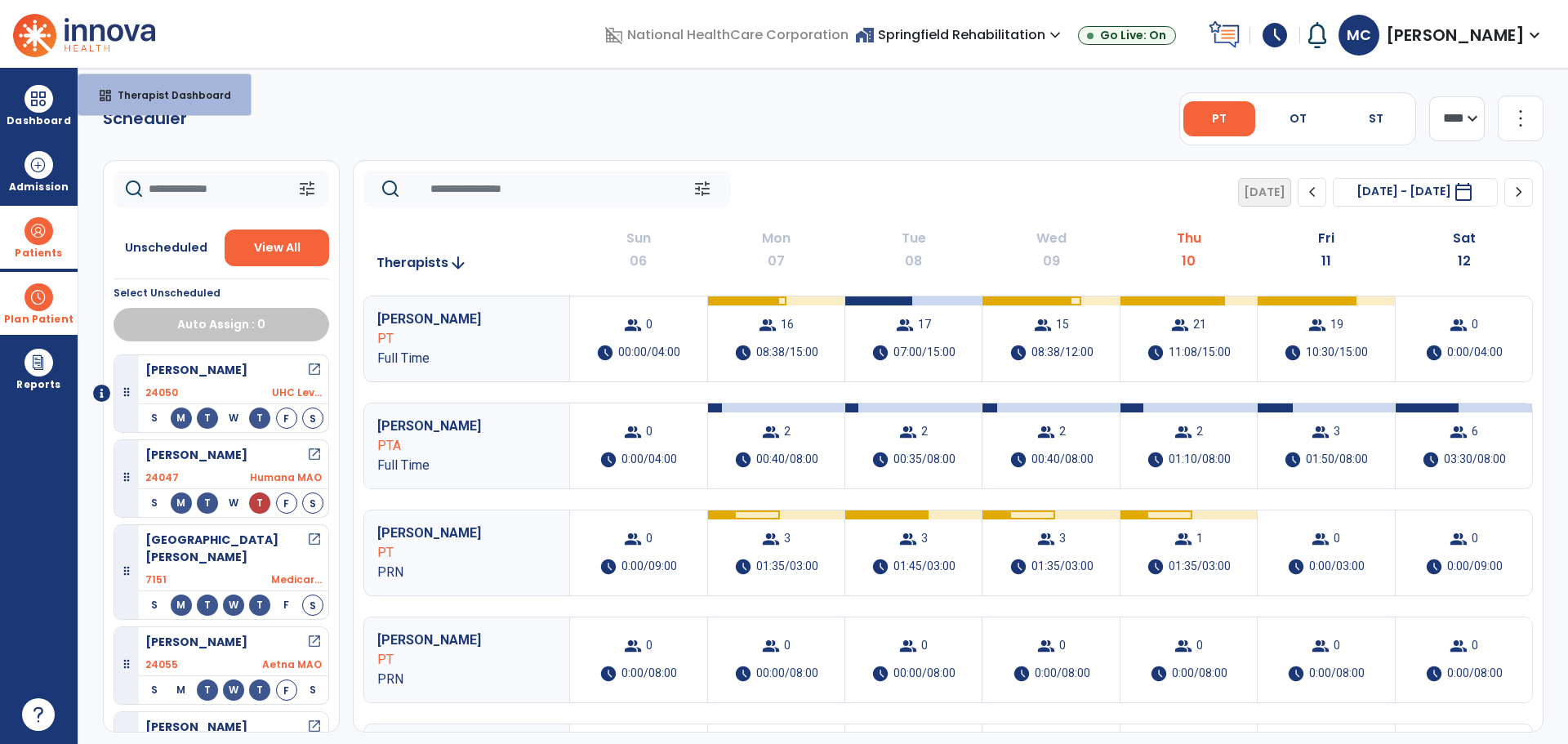 click at bounding box center (38, 231) 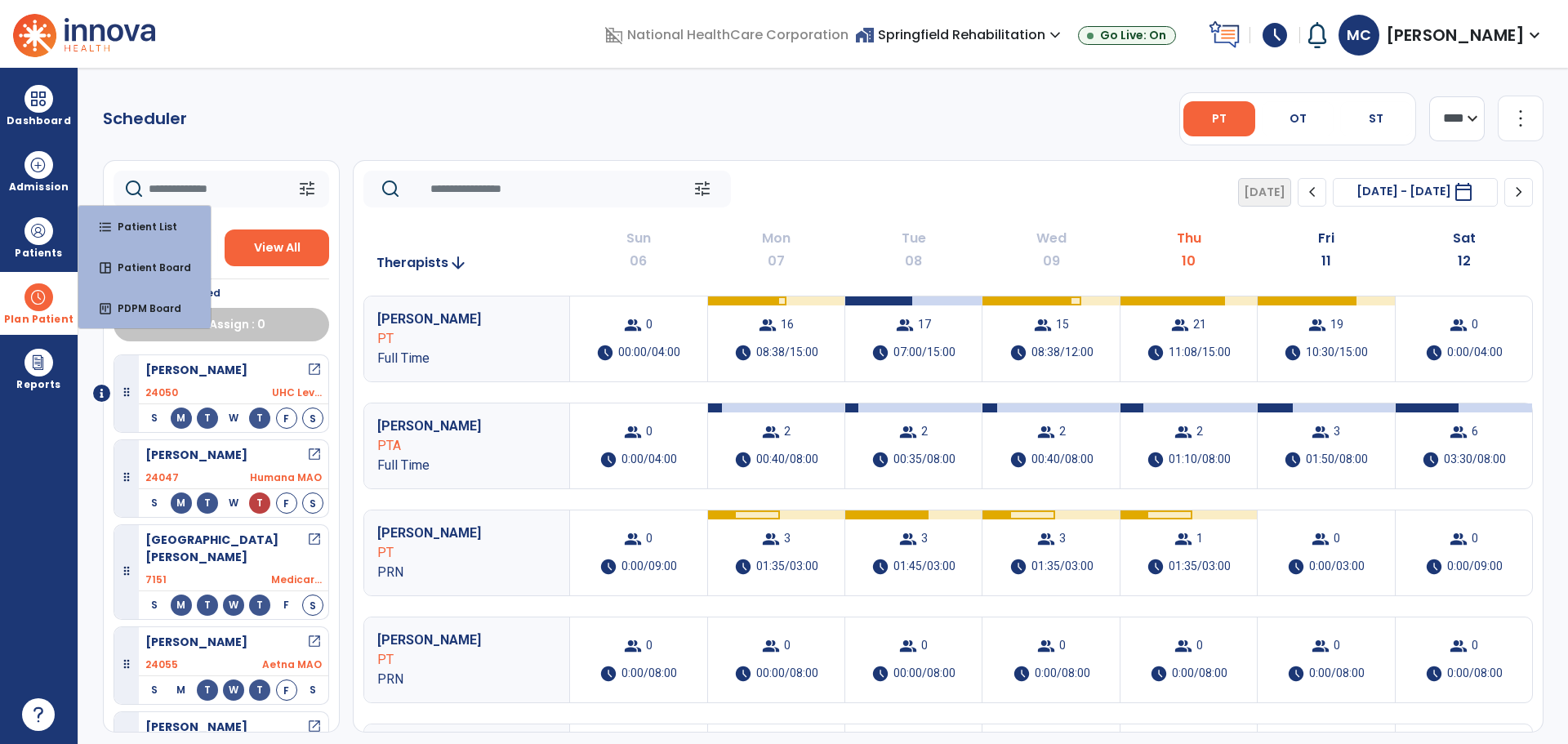 click on "Scheduler   PT   OT   ST  **** *** more_vert  Manage Labor   View All Therapists   Print" 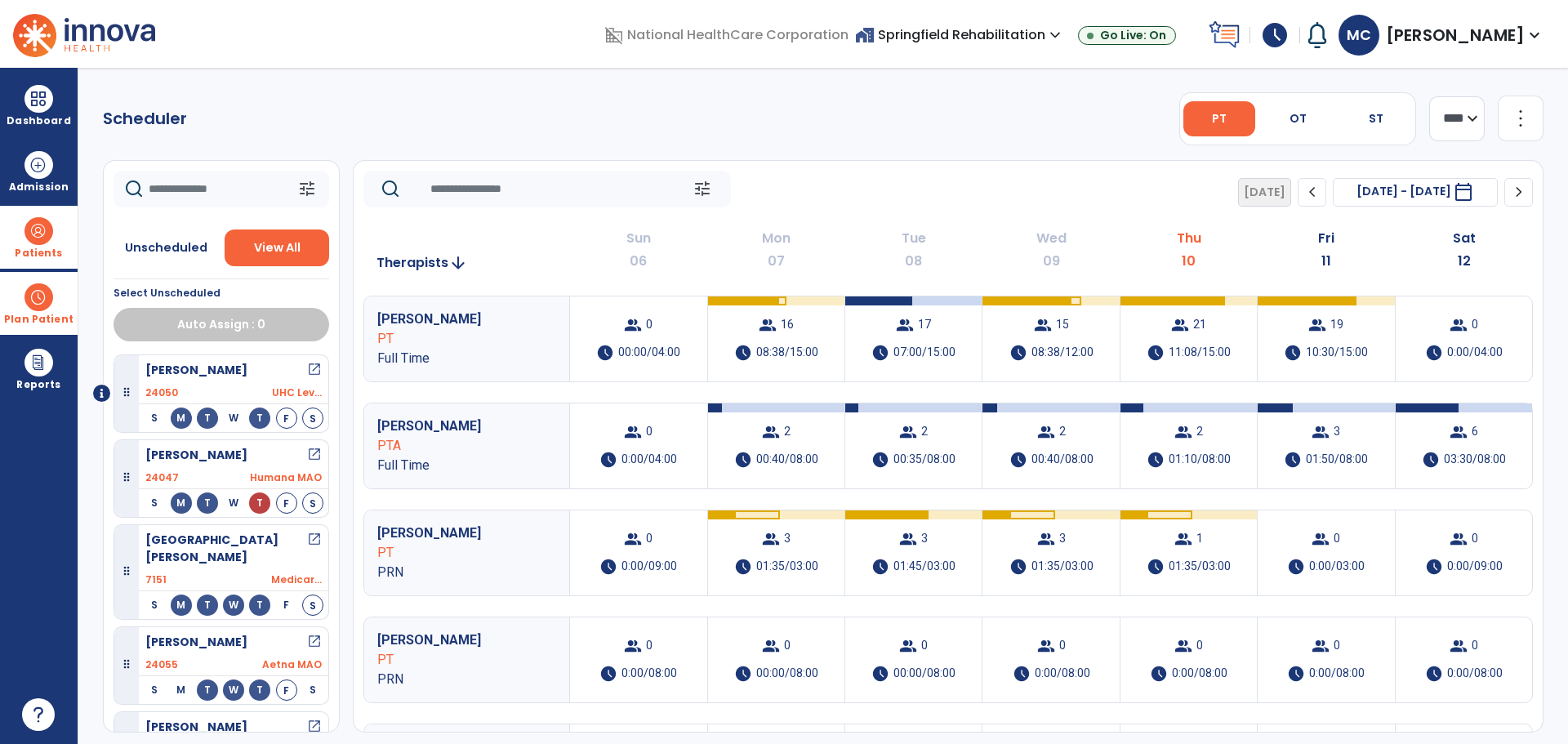 click at bounding box center (38, 231) 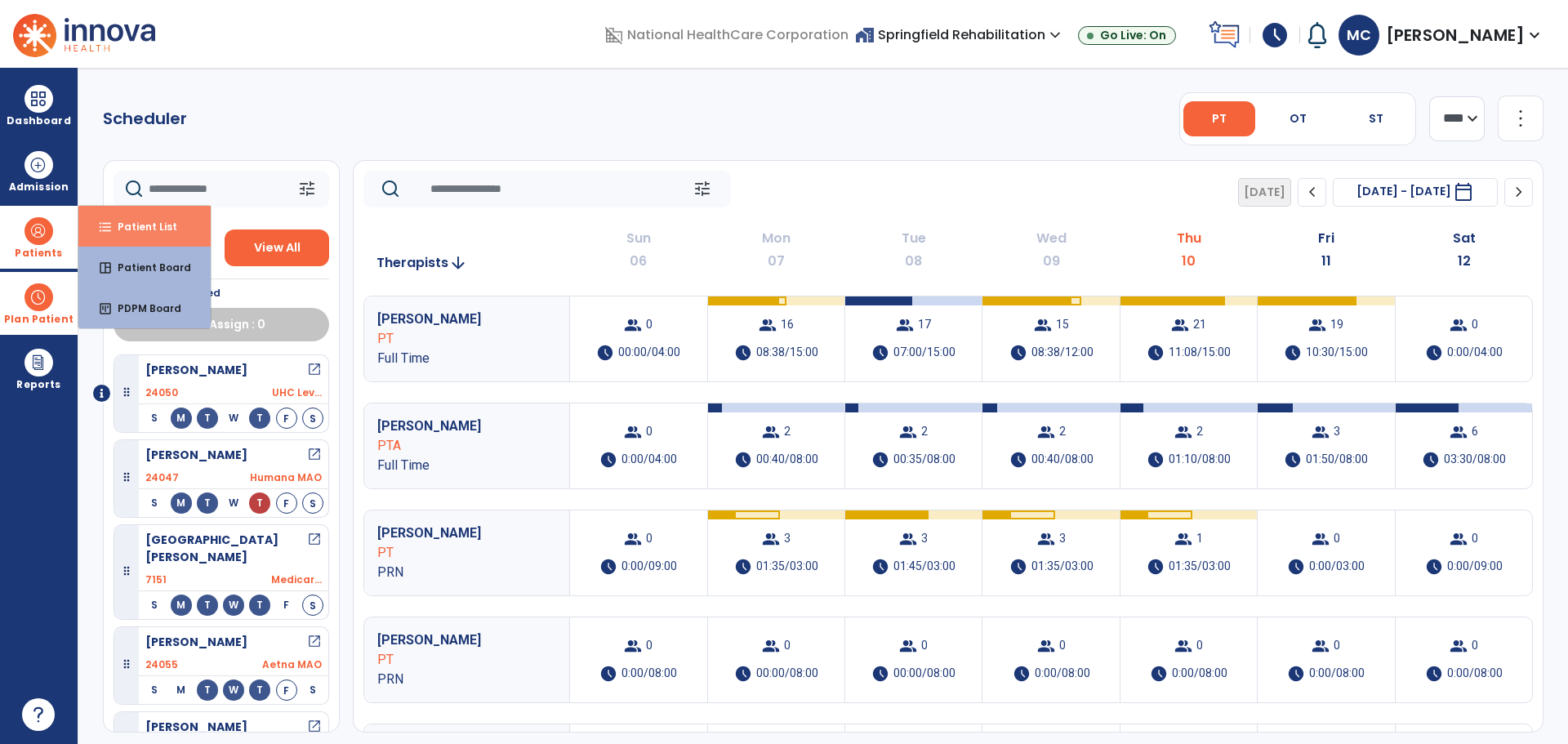 click on "format_list_bulleted  Patient List" at bounding box center [145, 226] 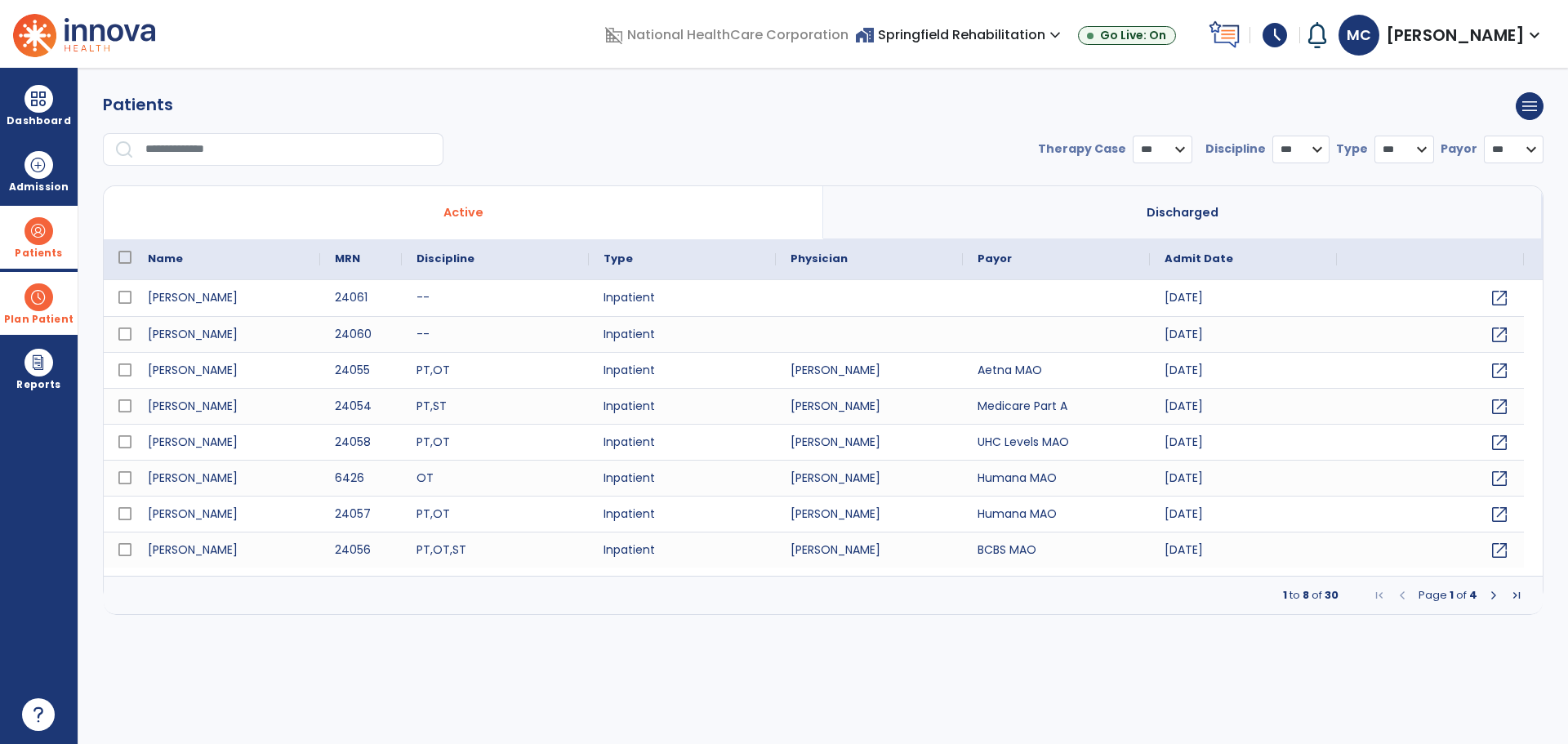 select on "***" 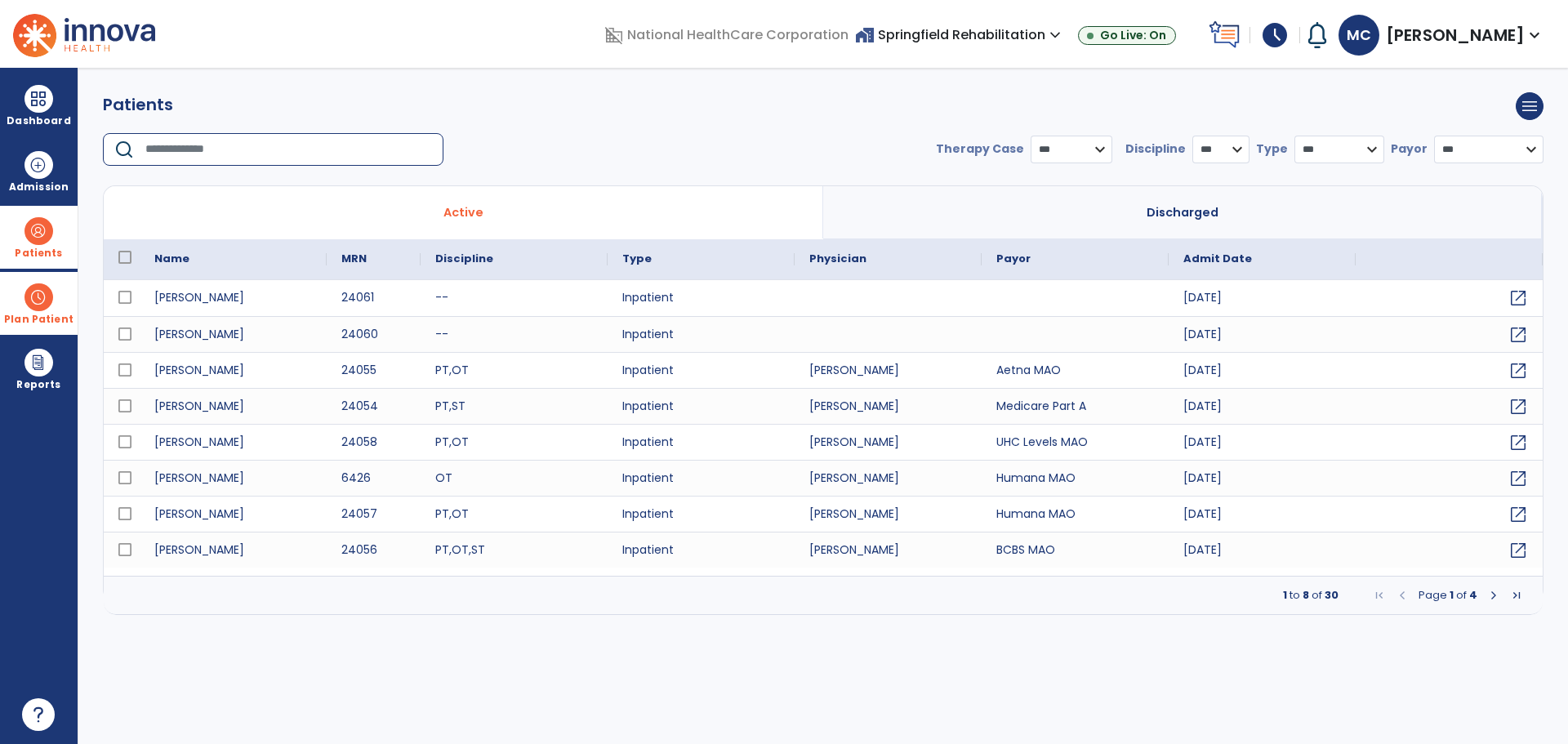 click at bounding box center [288, 149] 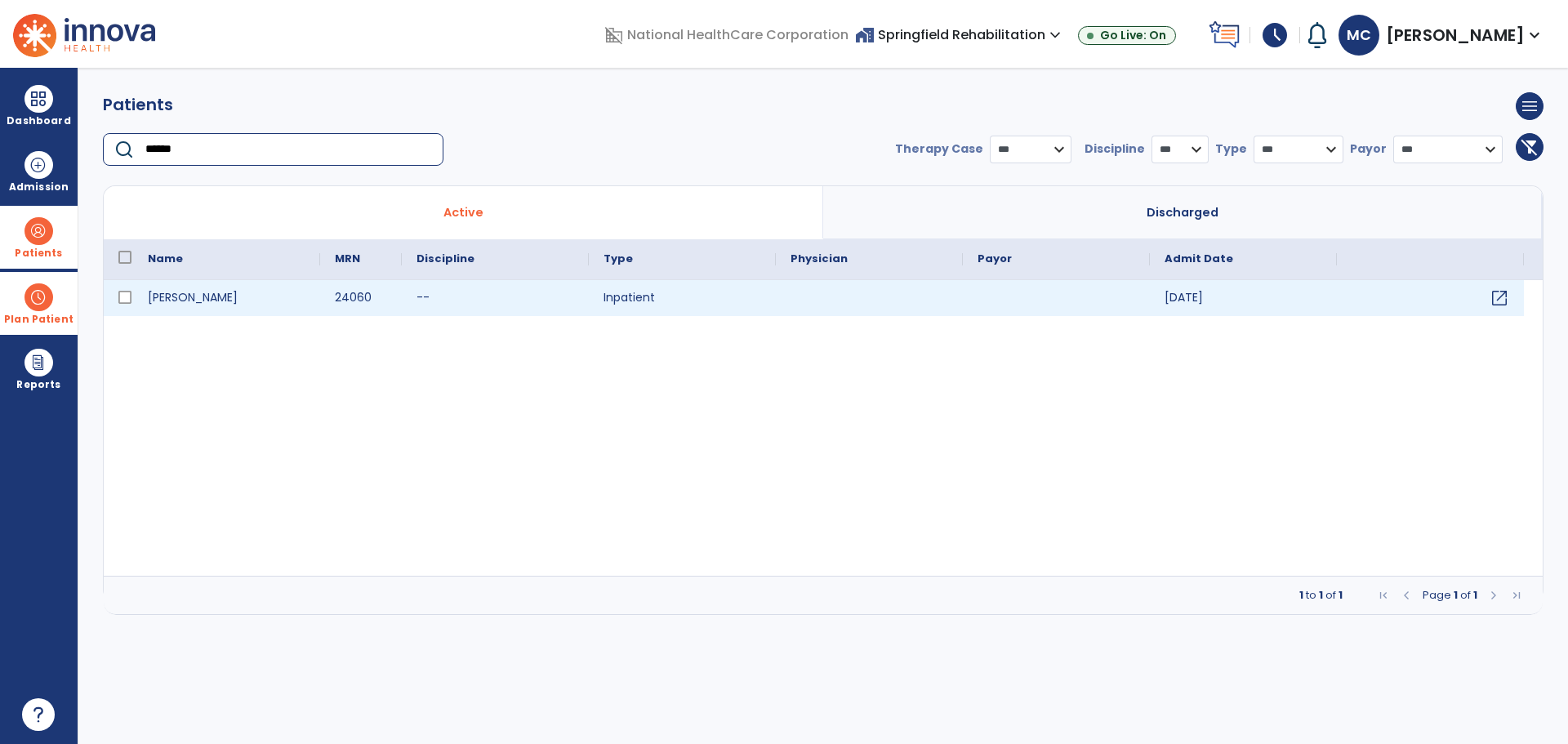 type on "******" 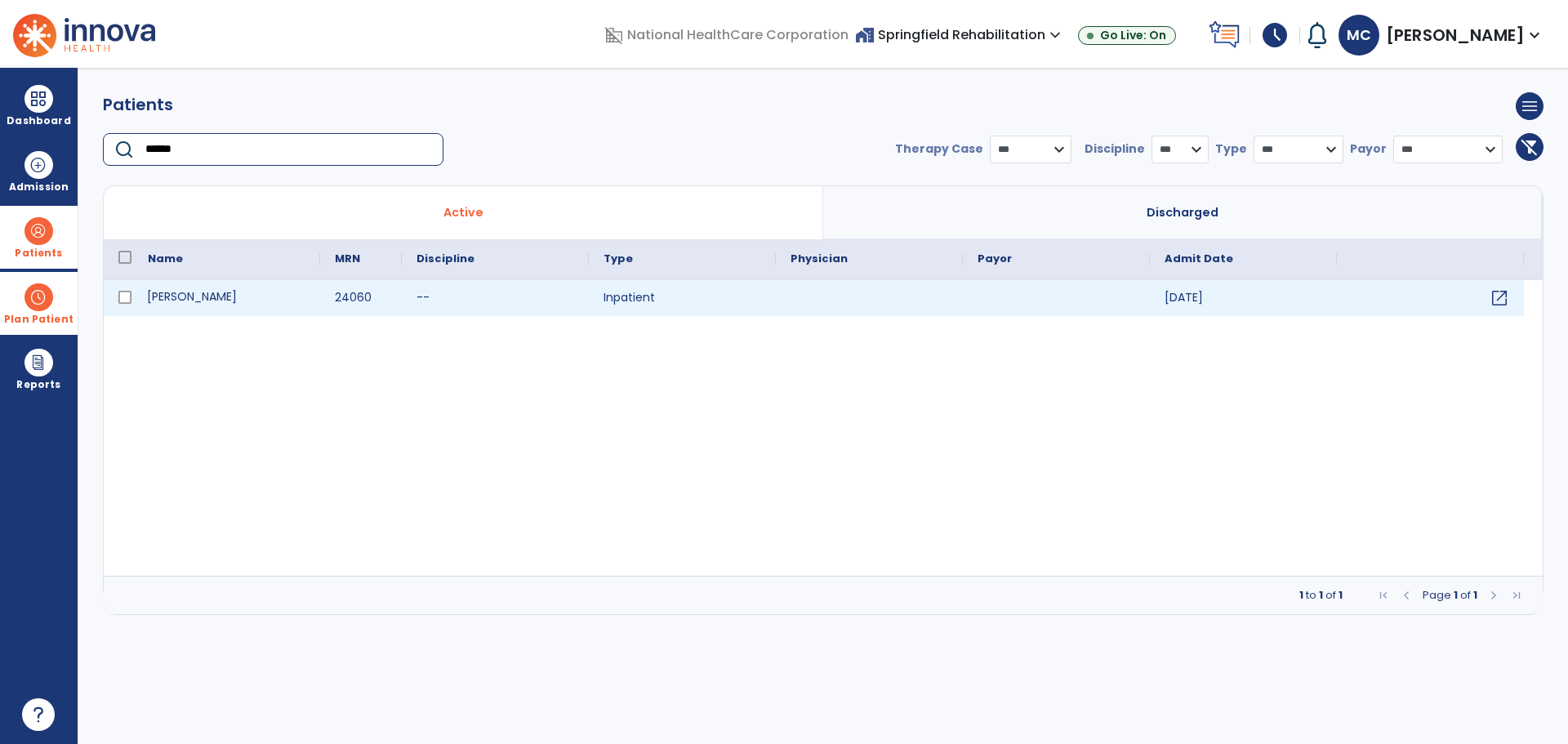 click on "[PERSON_NAME]" at bounding box center (226, 298) 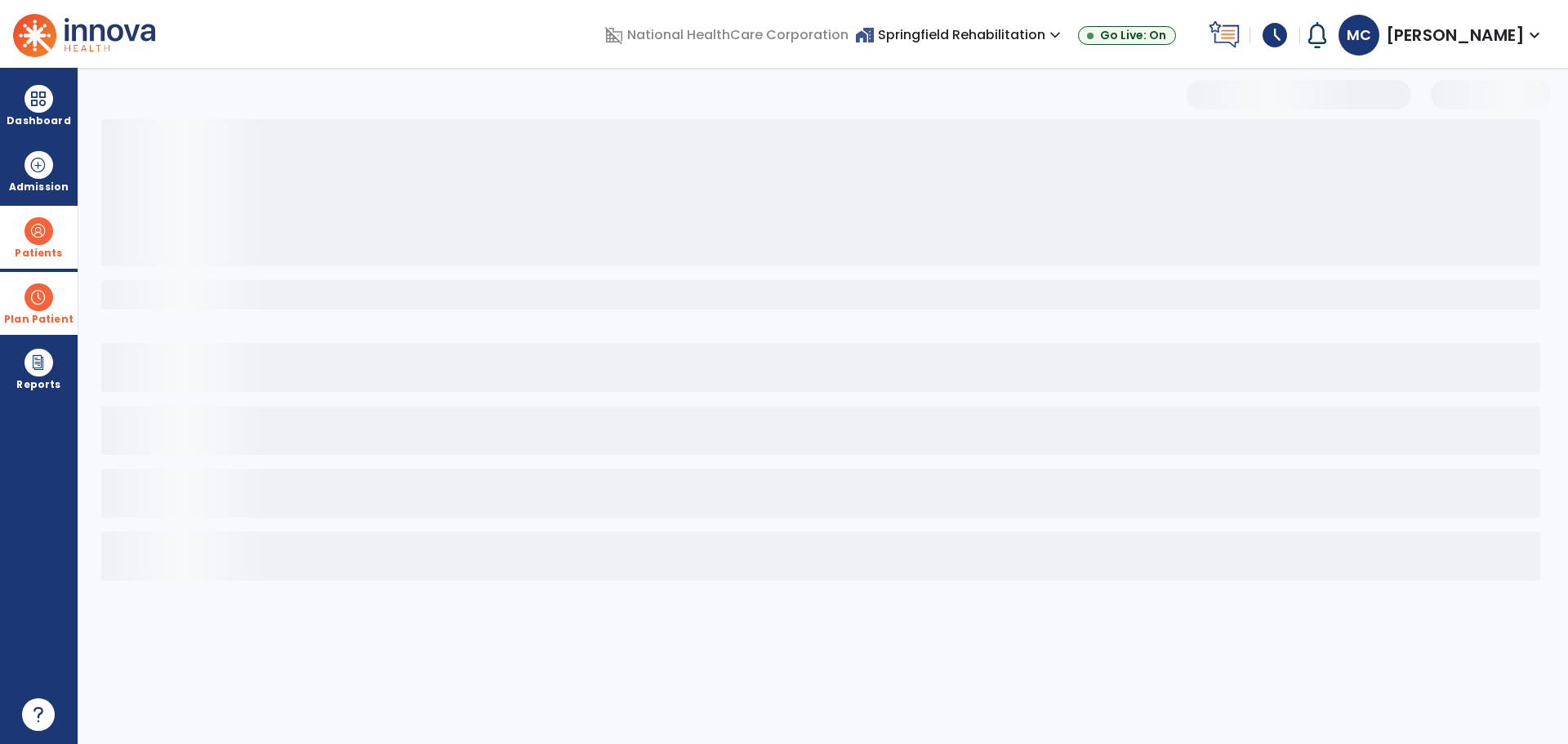 click at bounding box center (821, 295) 